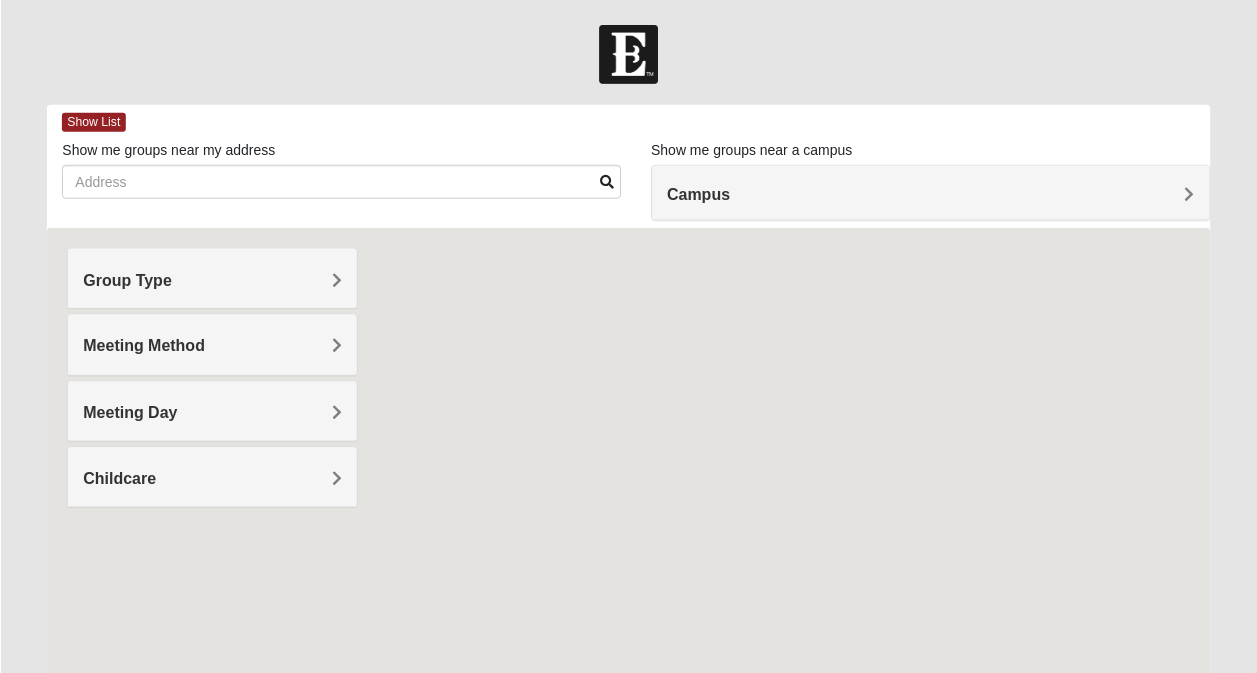 scroll, scrollTop: 0, scrollLeft: 0, axis: both 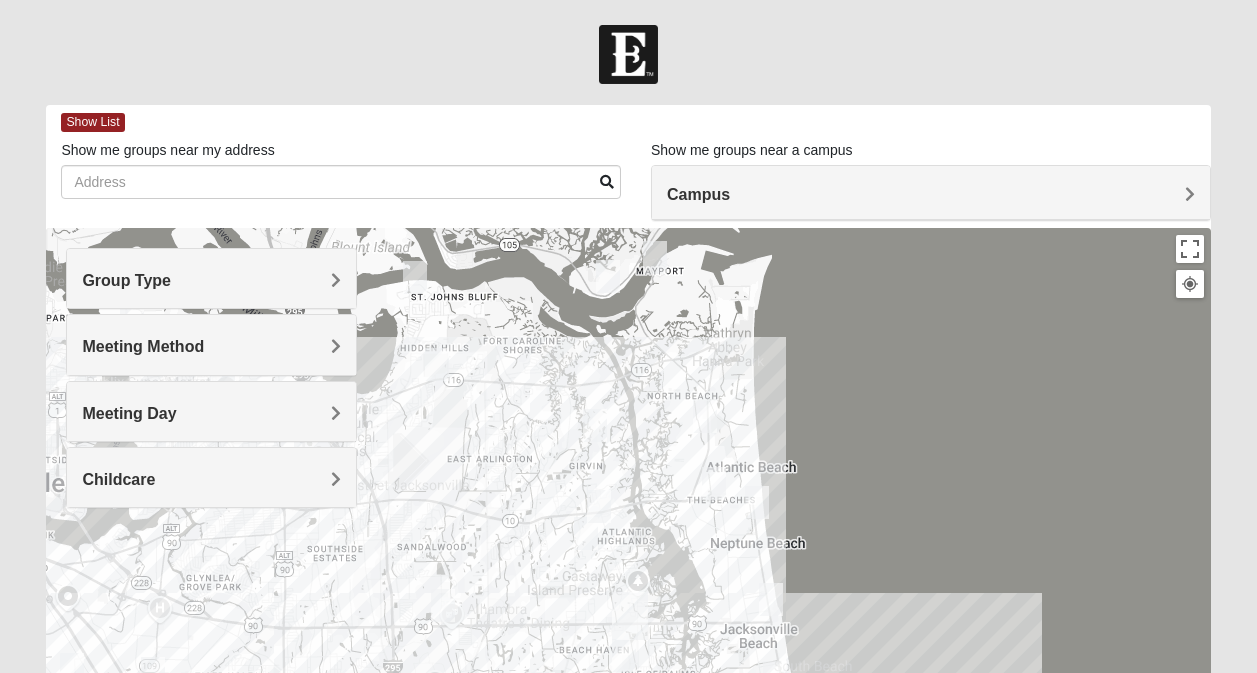 click on "Campus" at bounding box center [931, 193] 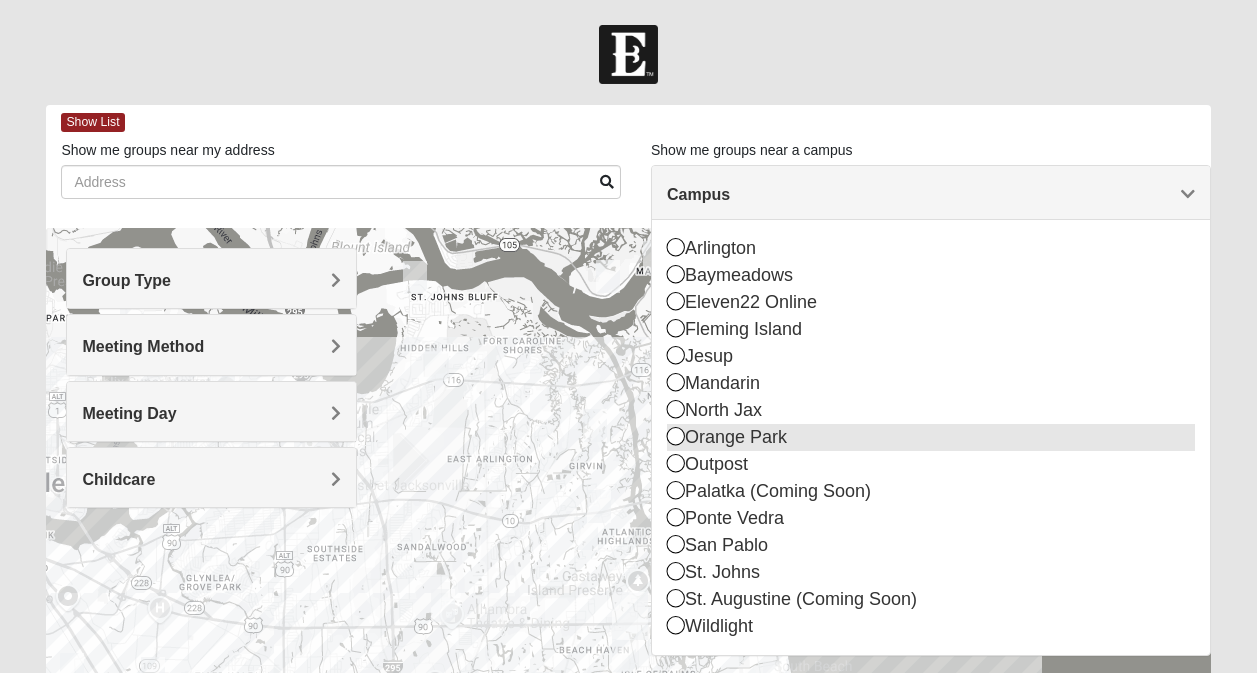 click on "Orange Park" at bounding box center [931, 437] 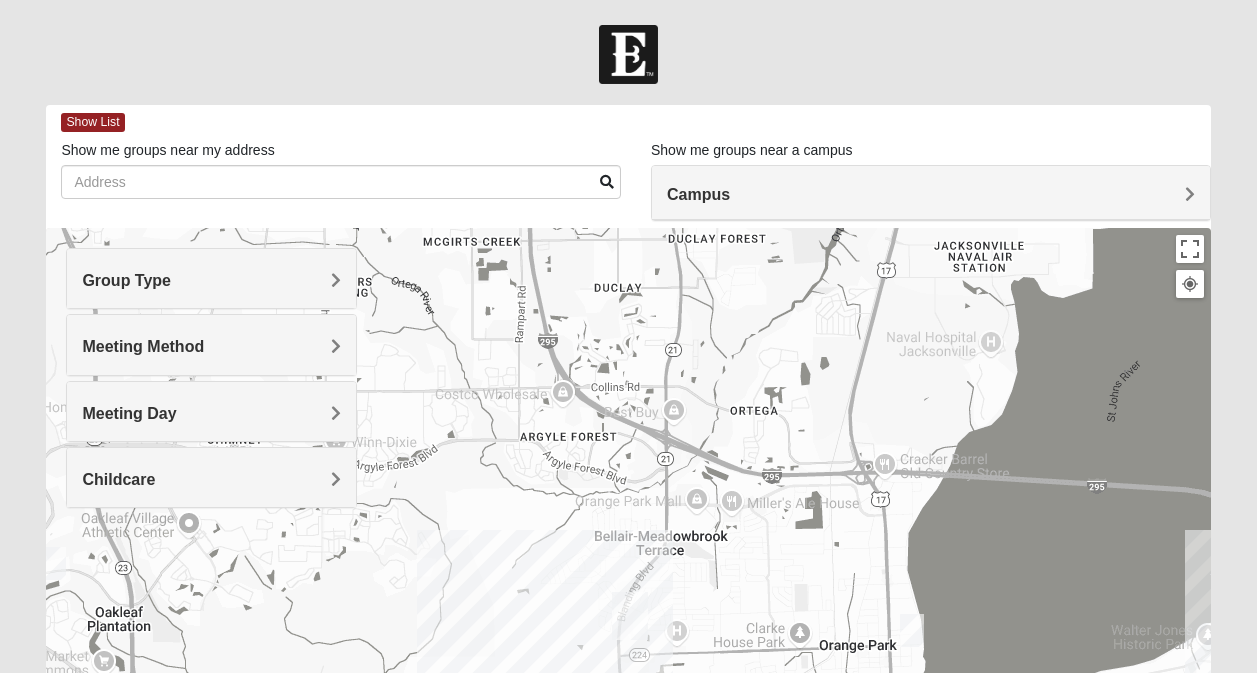 click on "Group Type" at bounding box center [211, 280] 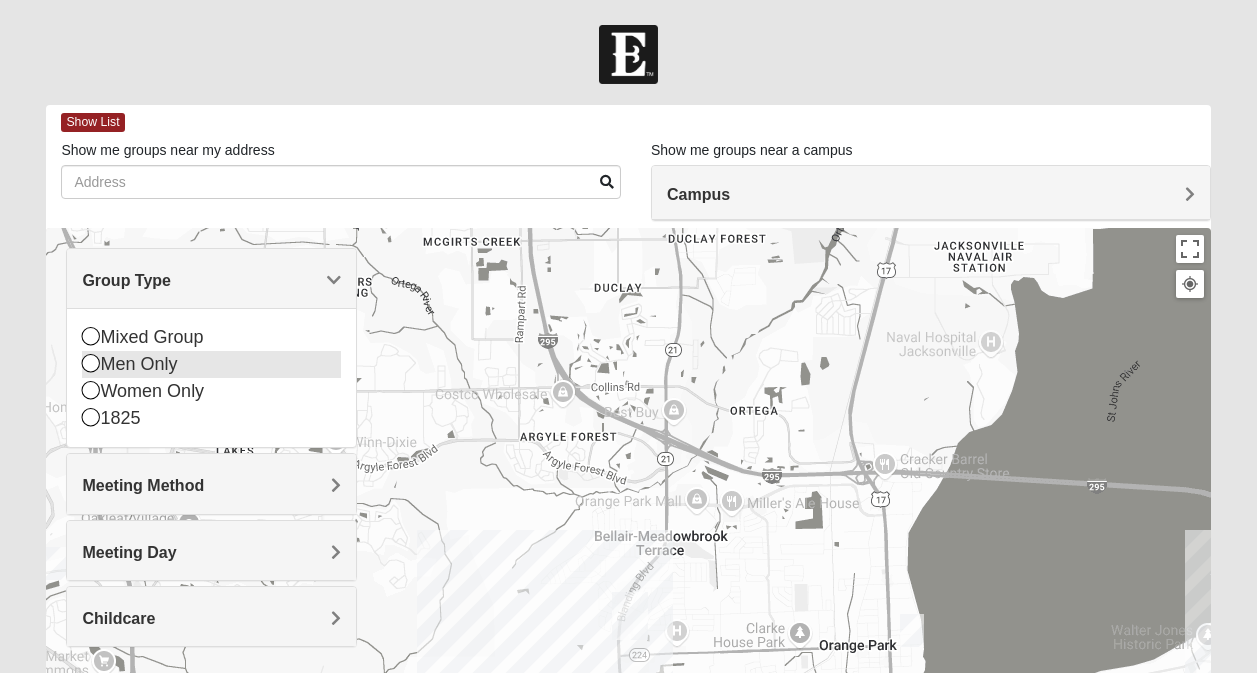 click on "Men Only" at bounding box center [211, 364] 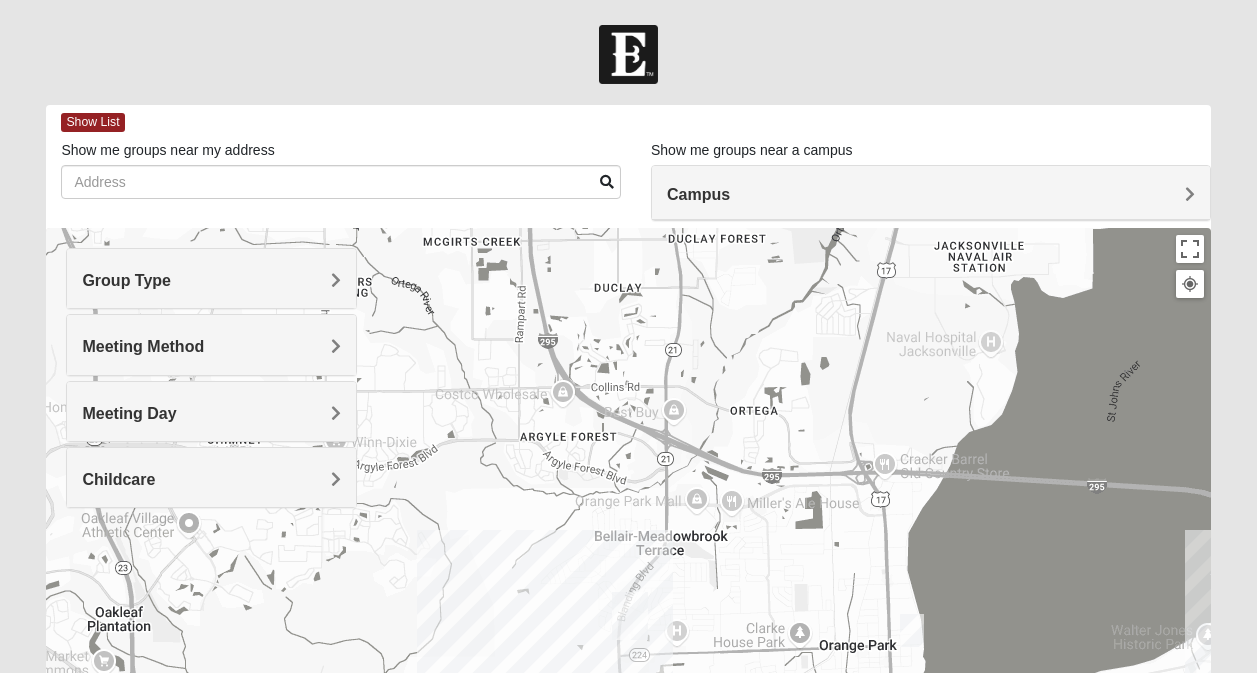 click on "Meeting Method" at bounding box center [211, 344] 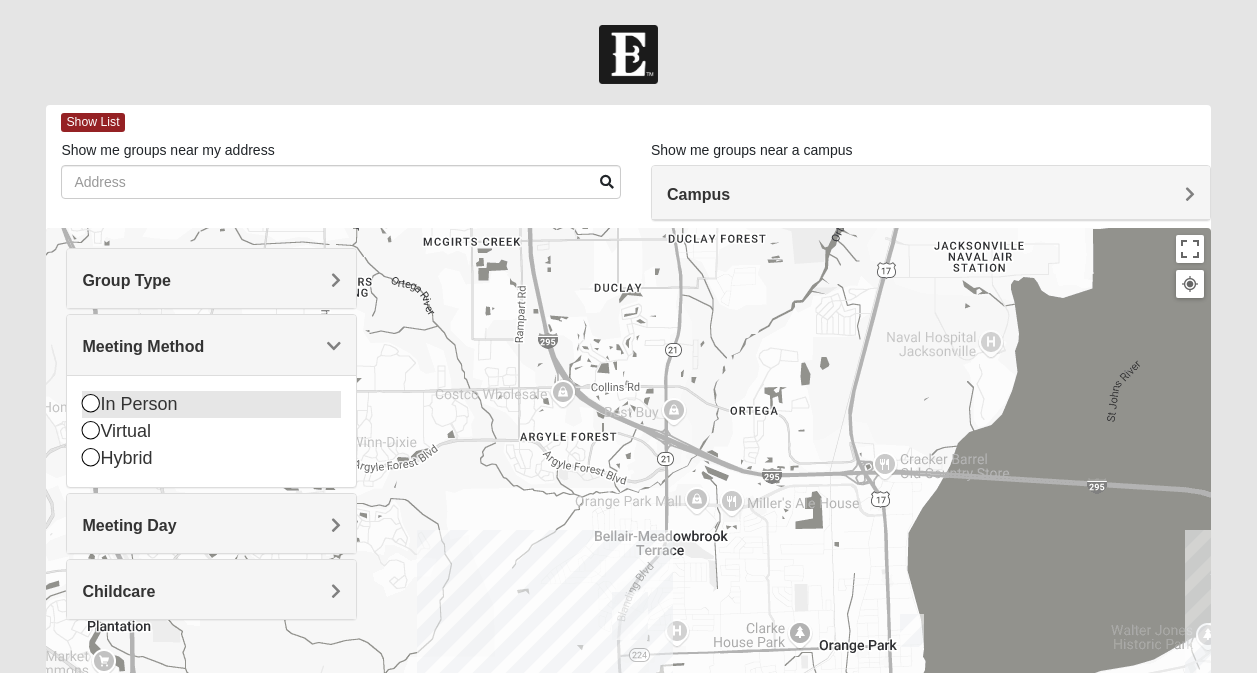 click on "In Person" at bounding box center (211, 404) 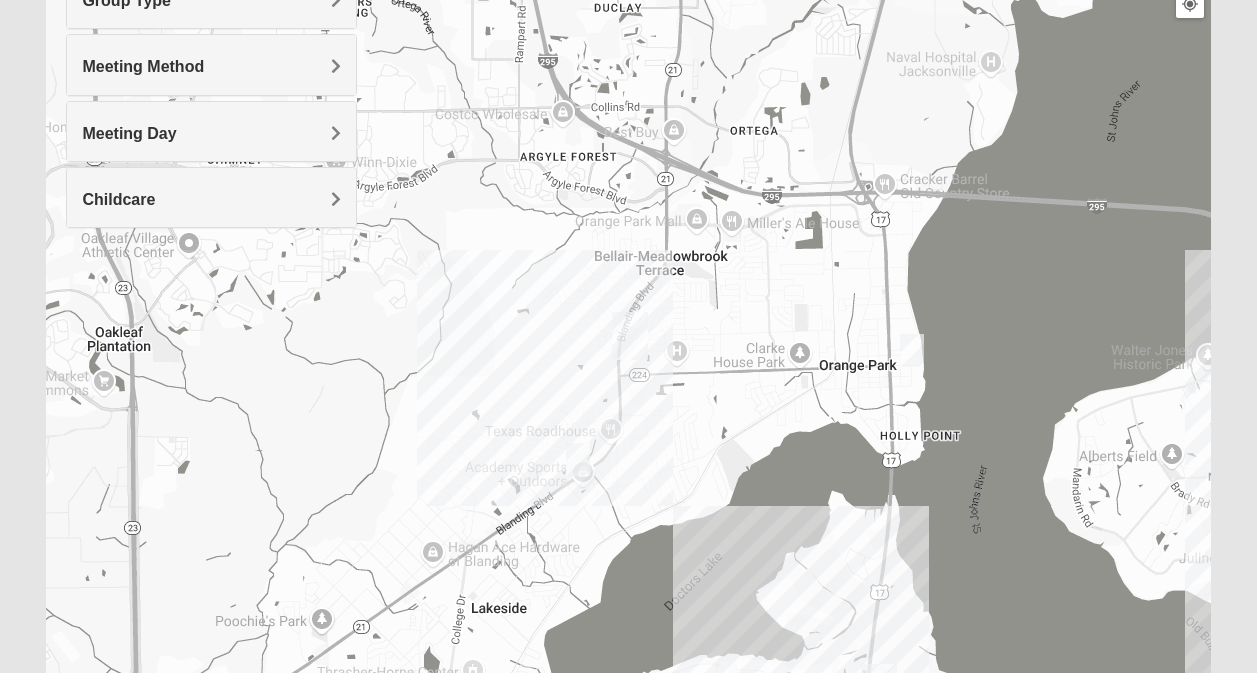 scroll, scrollTop: 320, scrollLeft: 0, axis: vertical 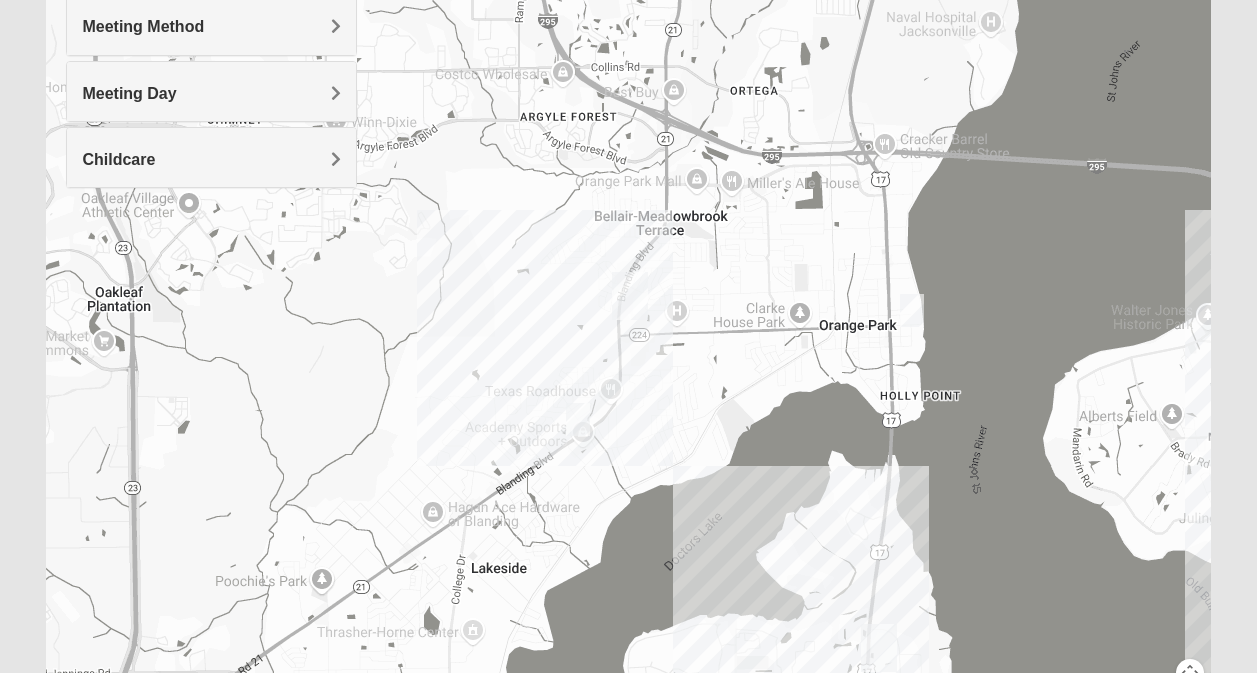 click at bounding box center (912, 310) 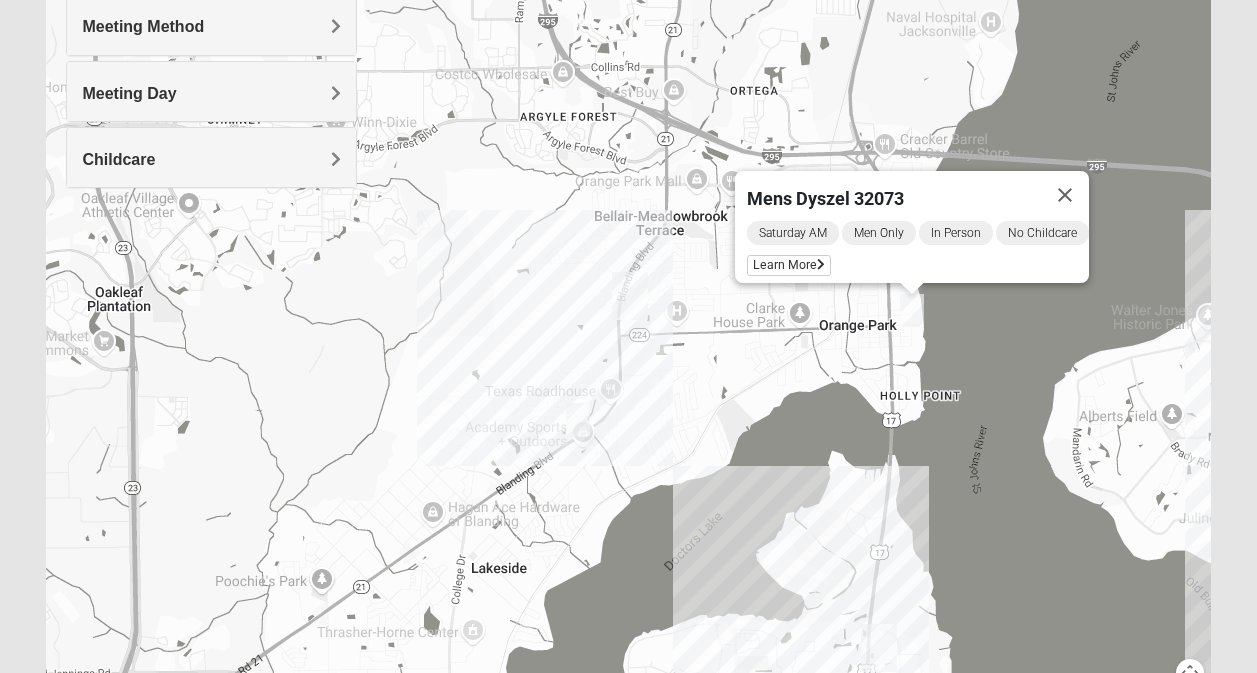 click at bounding box center [578, 419] 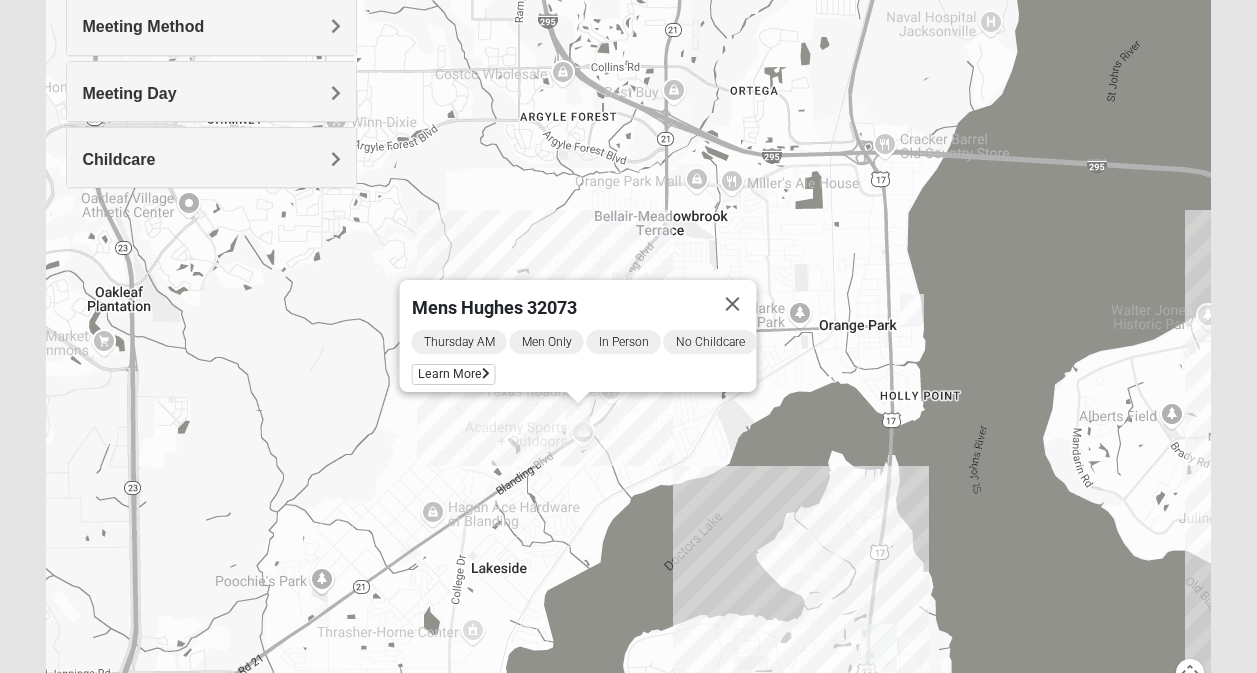 click at bounding box center [578, 419] 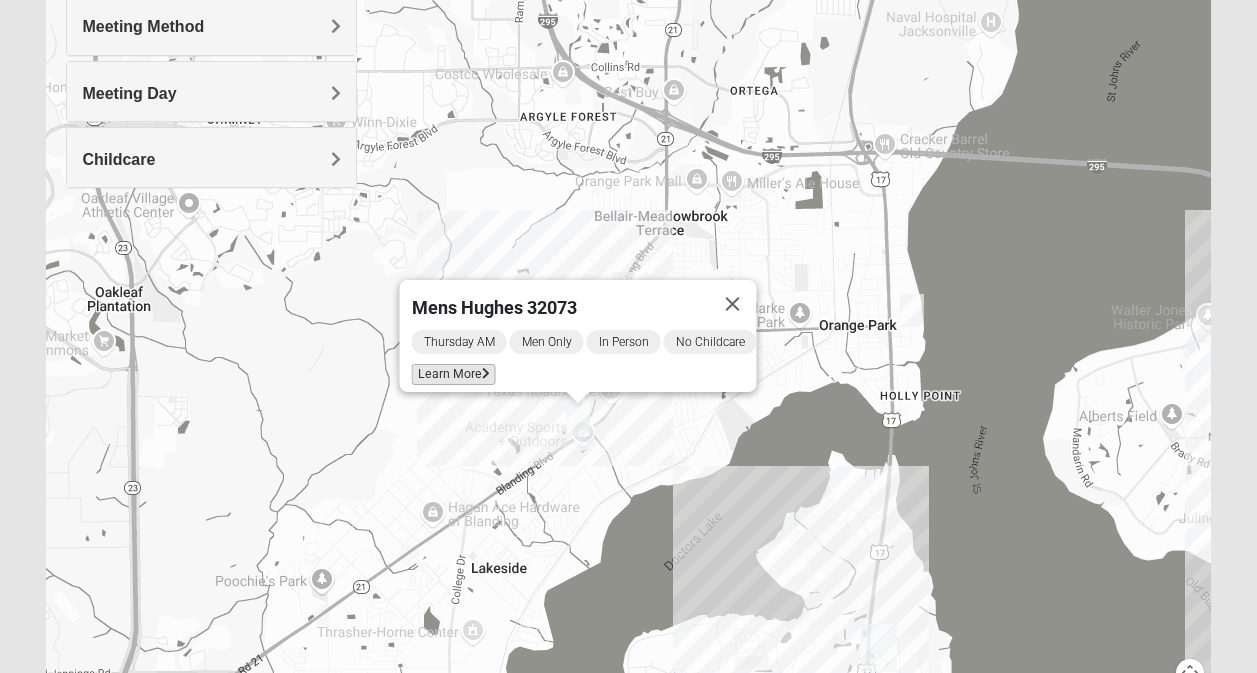 click on "Learn More" at bounding box center [454, 374] 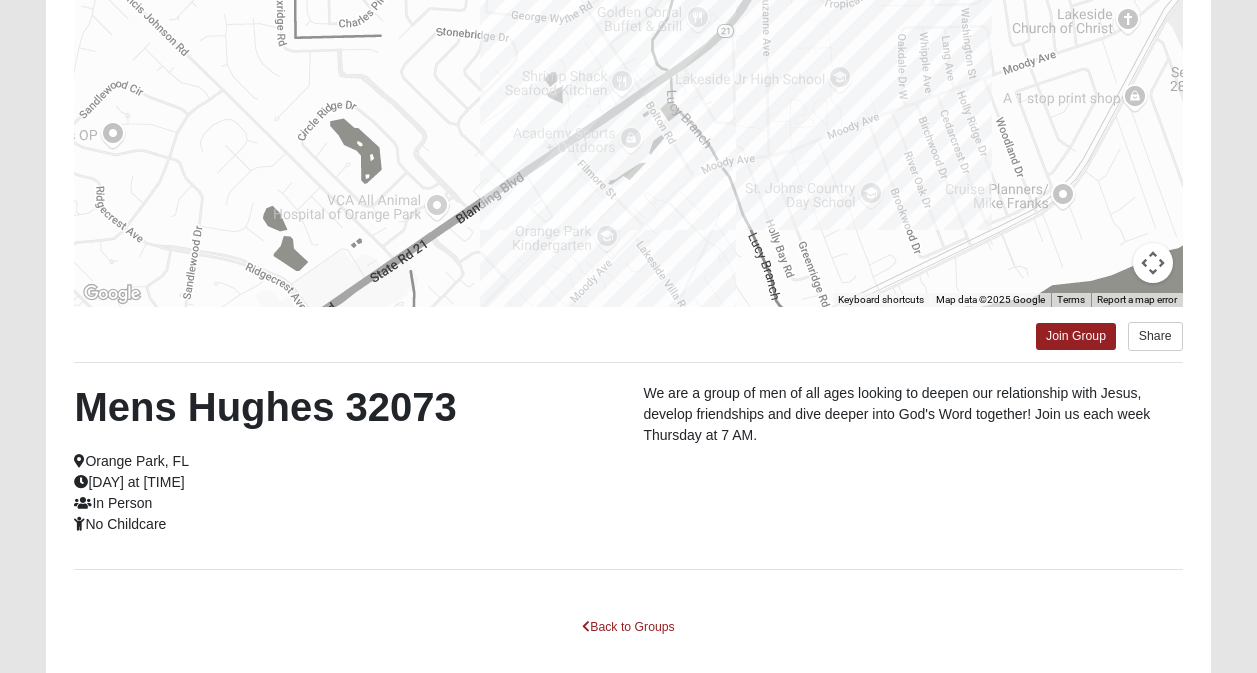 scroll, scrollTop: 404, scrollLeft: 0, axis: vertical 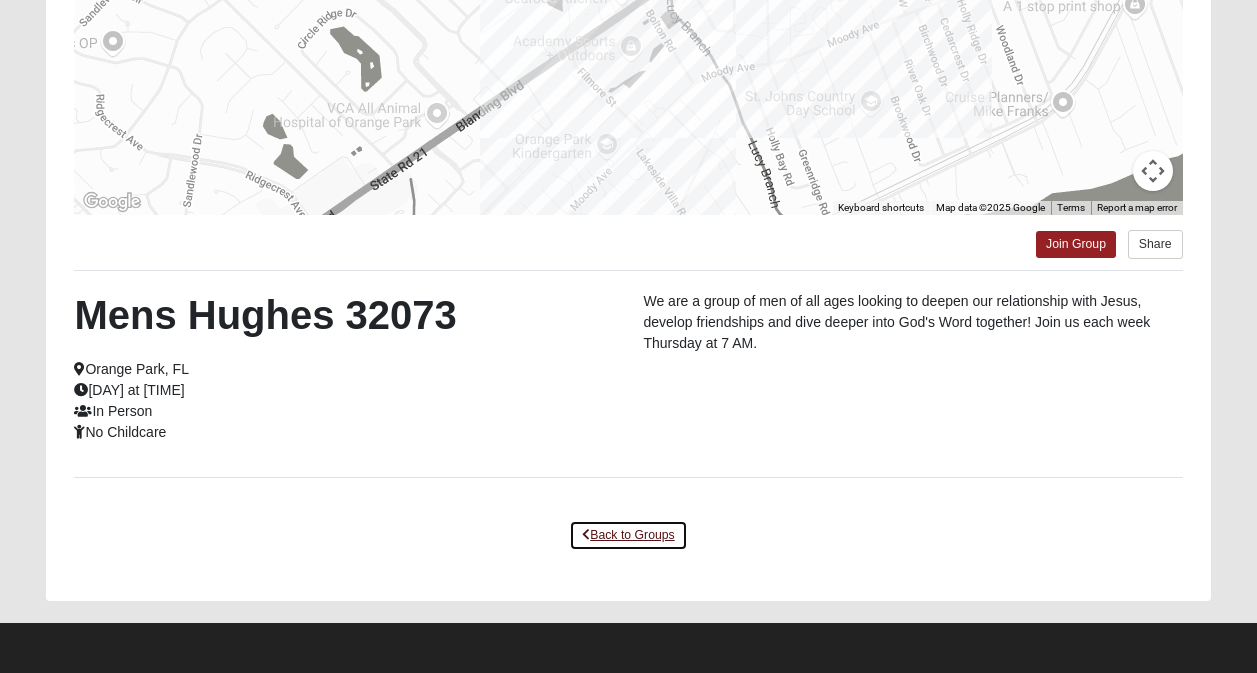 click on "Back to Groups" at bounding box center (628, 535) 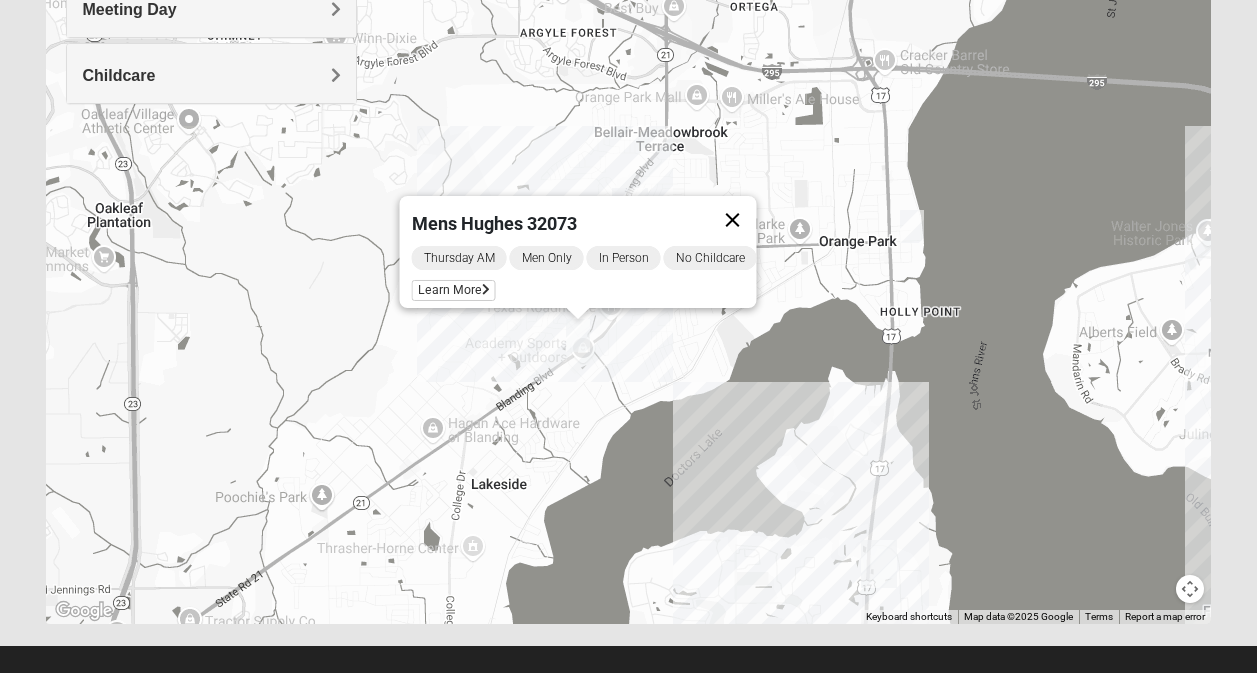 click at bounding box center [733, 220] 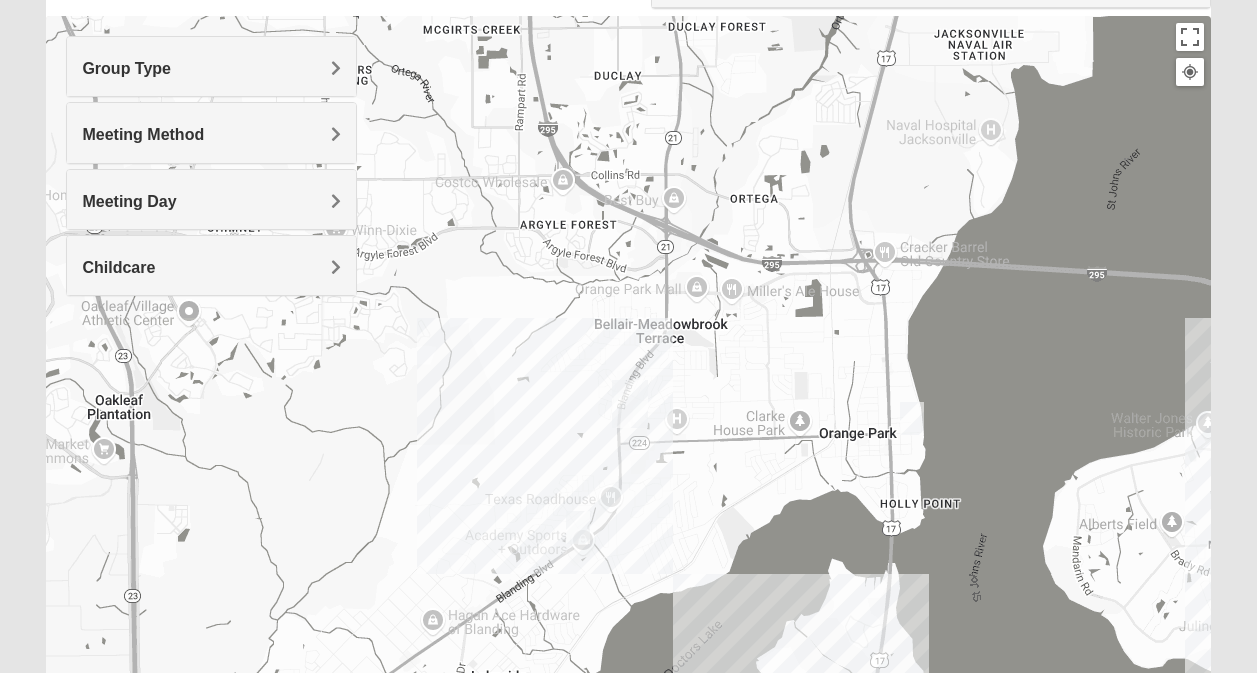 scroll, scrollTop: 428, scrollLeft: 0, axis: vertical 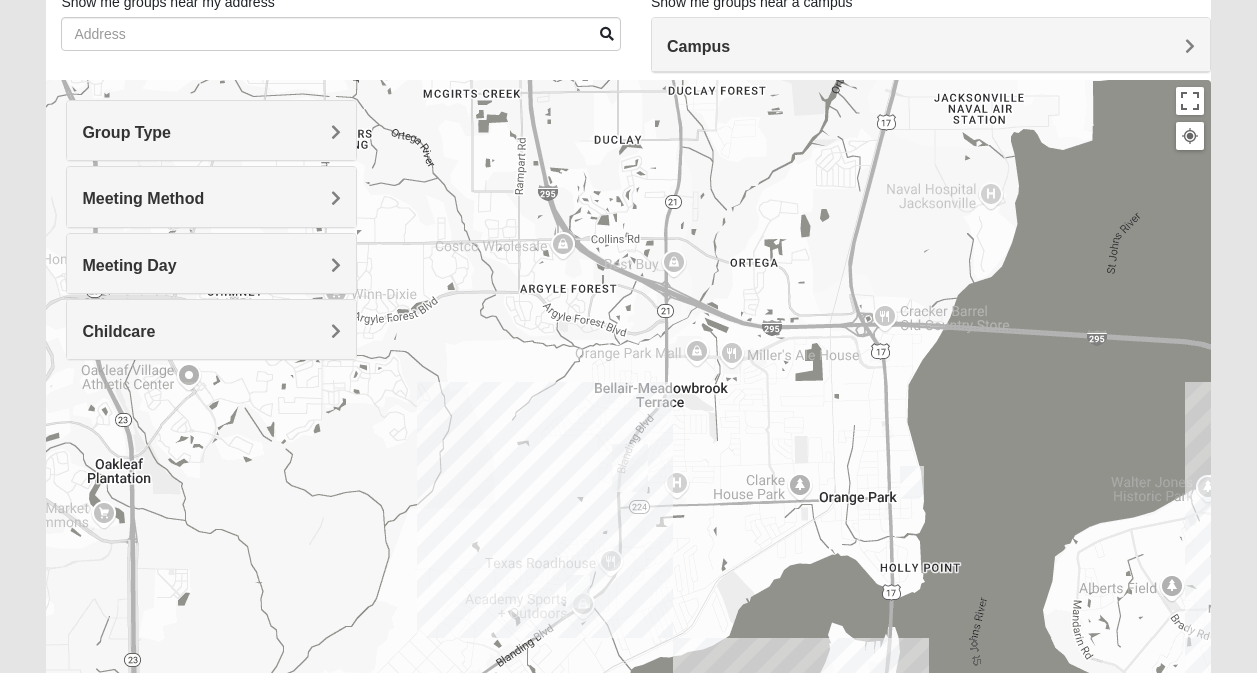 click on "Meeting Day" at bounding box center [129, 265] 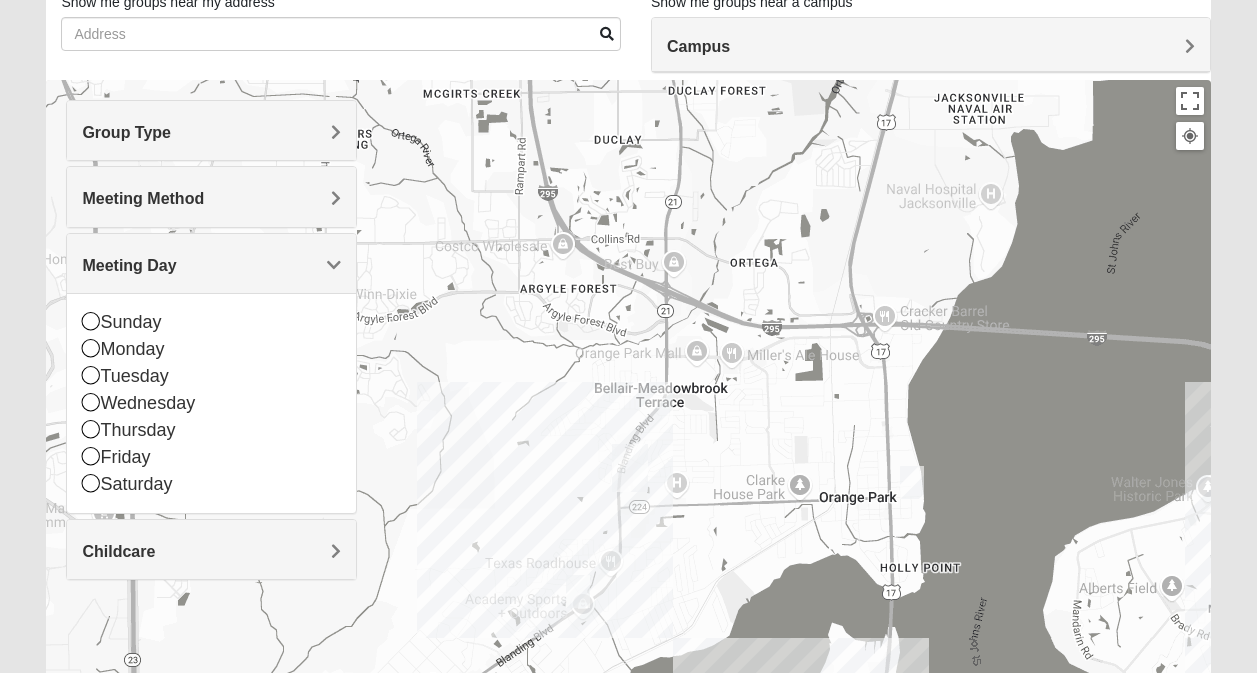 click on "Meeting Day" at bounding box center (129, 265) 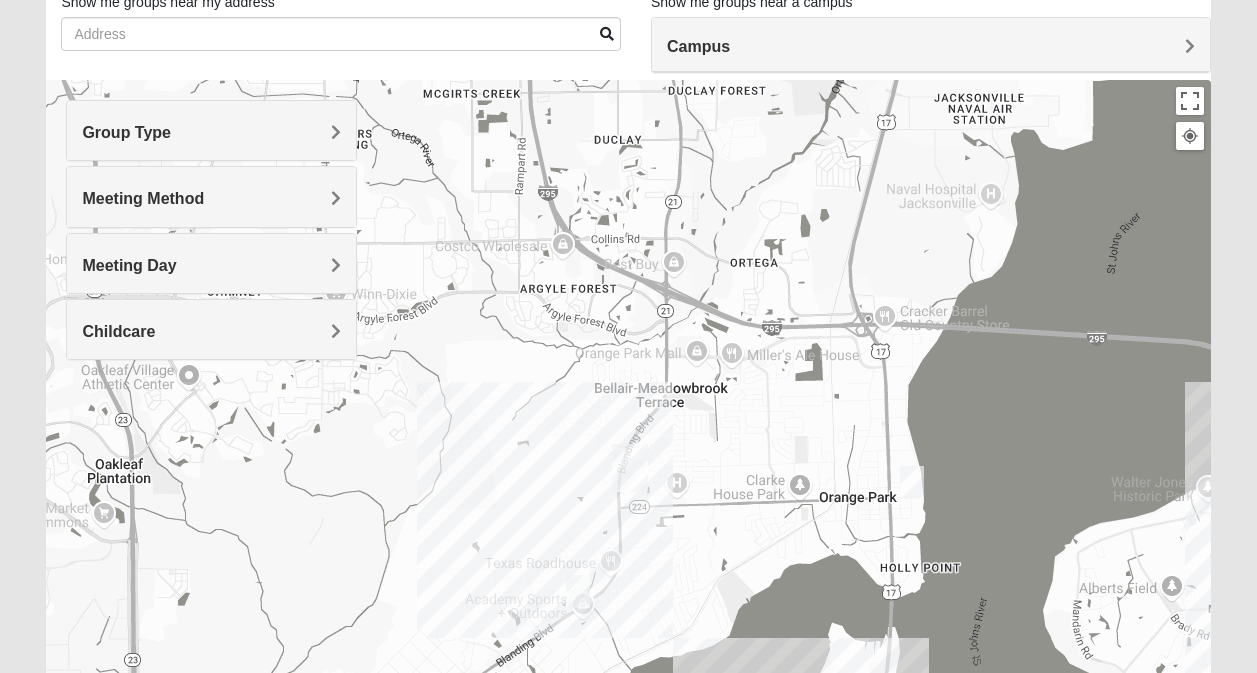 click on "To navigate, press the arrow keys." at bounding box center (628, 480) 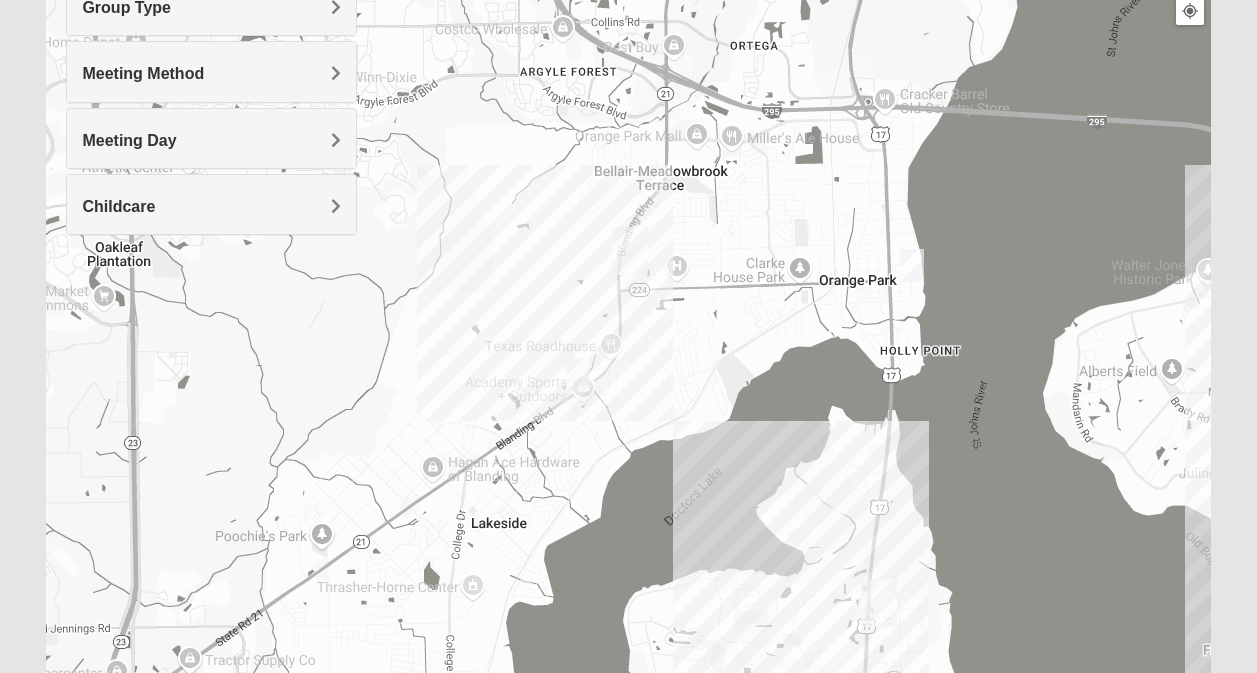 scroll, scrollTop: 188, scrollLeft: 0, axis: vertical 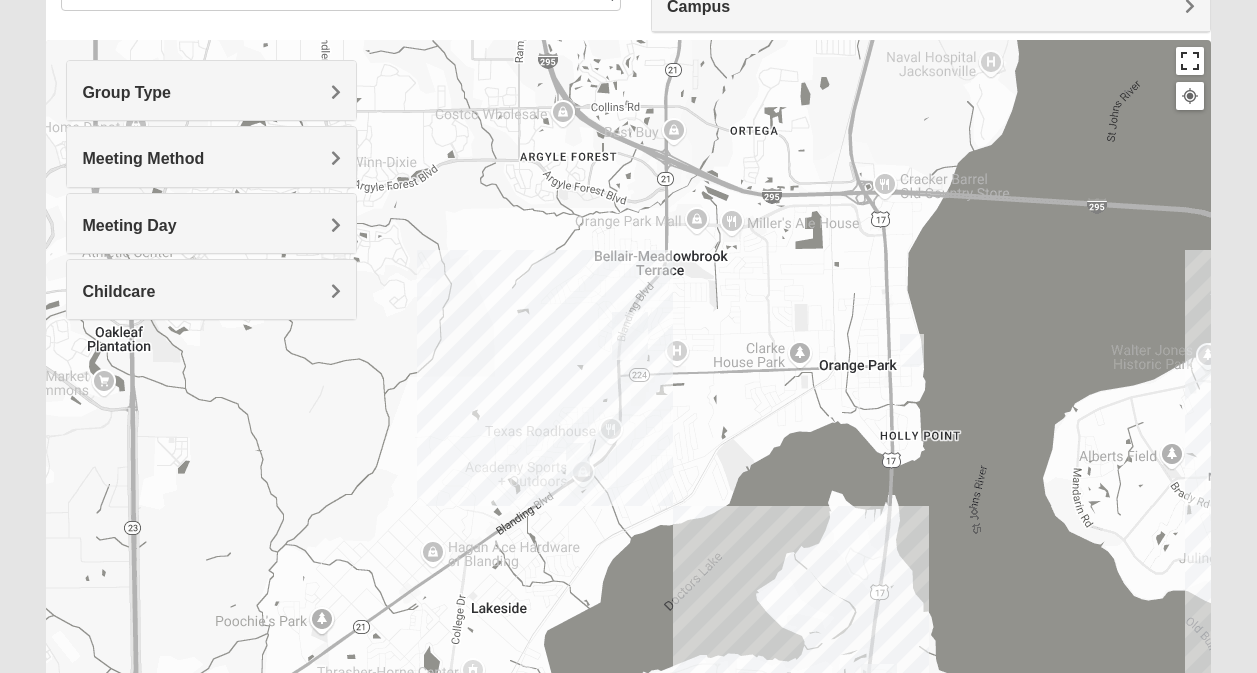 click at bounding box center (1190, 61) 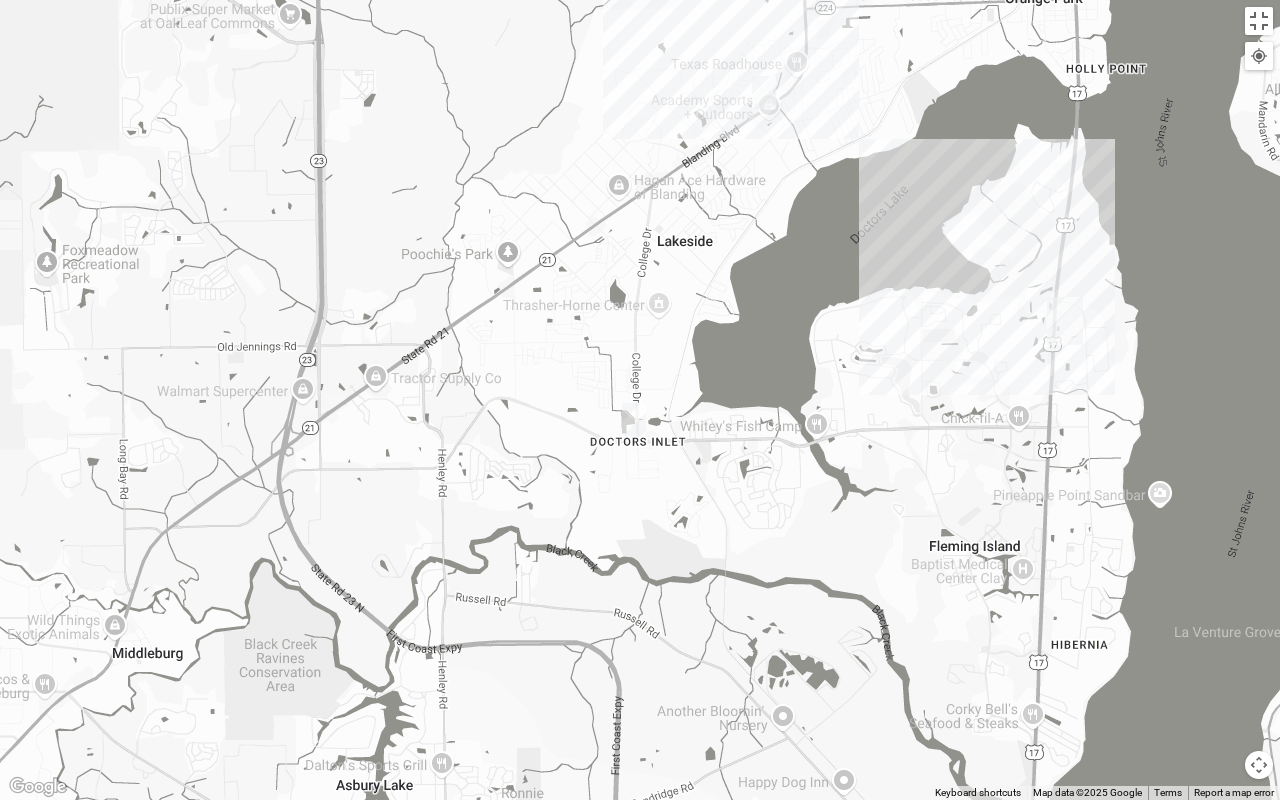 drag, startPoint x: 546, startPoint y: 626, endPoint x: 749, endPoint y: 248, distance: 429.0606 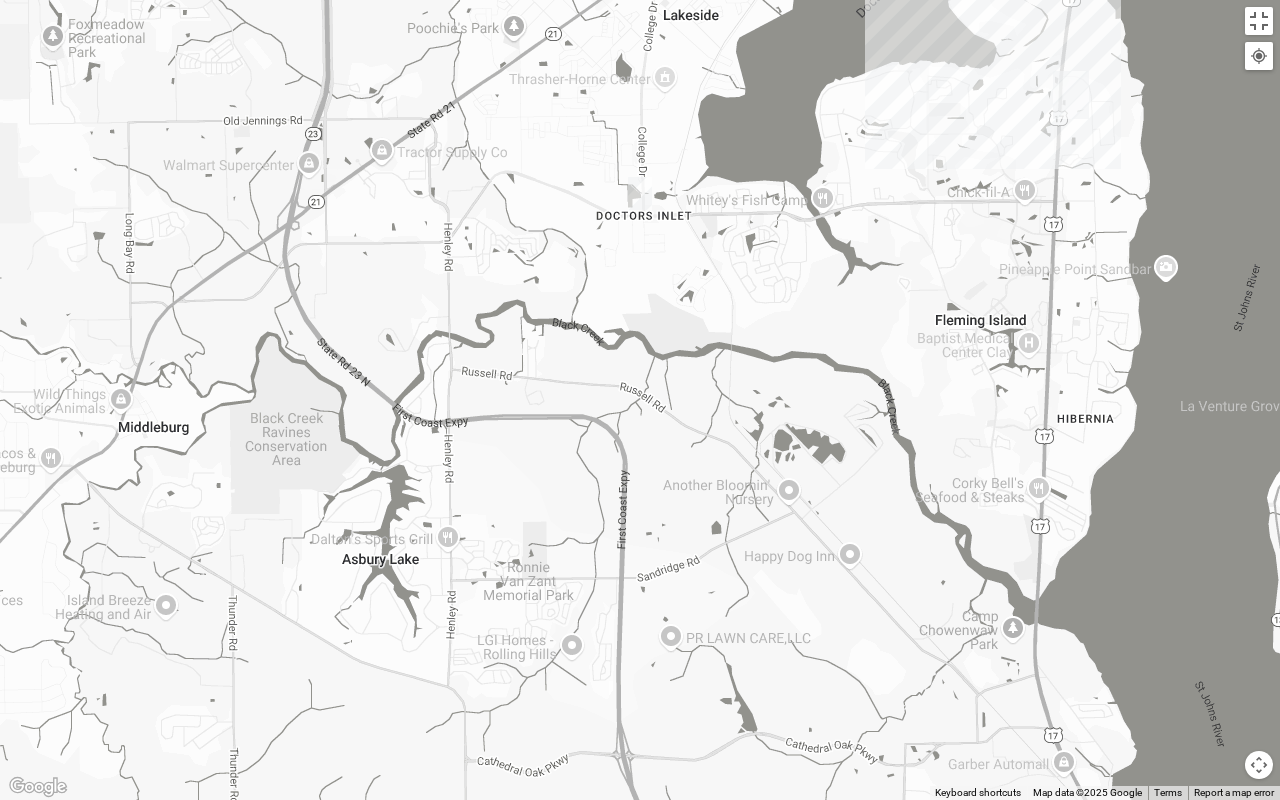 drag, startPoint x: 852, startPoint y: 521, endPoint x: 857, endPoint y: 248, distance: 273.04578 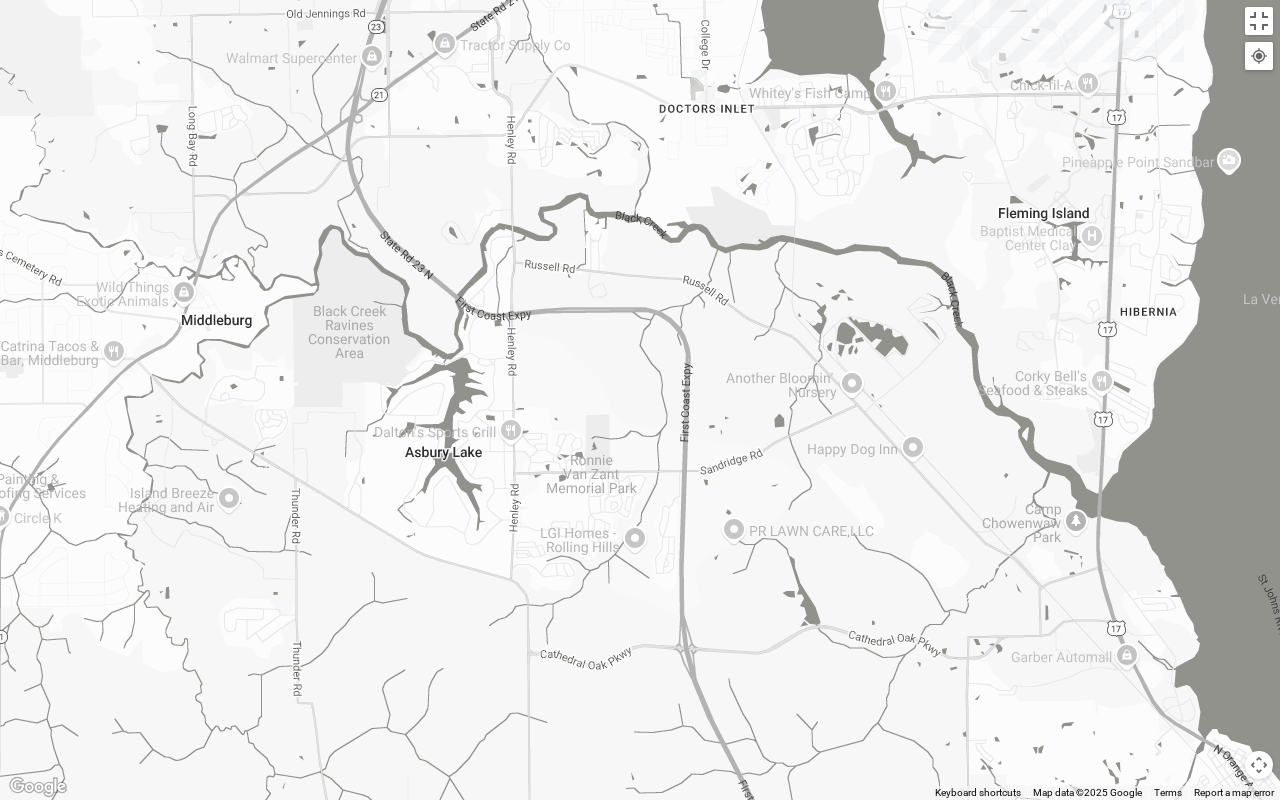 drag, startPoint x: 865, startPoint y: 603, endPoint x: 962, endPoint y: 396, distance: 228.60008 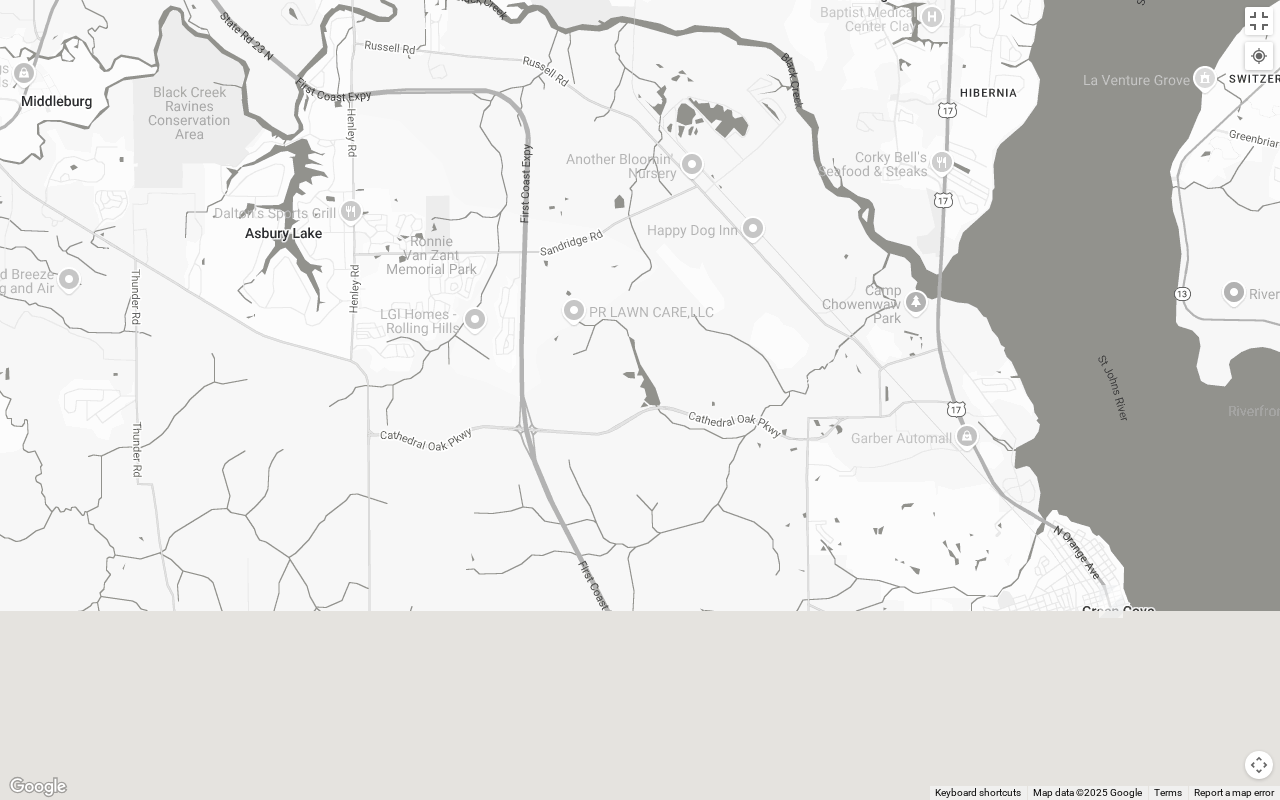 drag, startPoint x: 1188, startPoint y: 467, endPoint x: 918, endPoint y: 136, distance: 427.15454 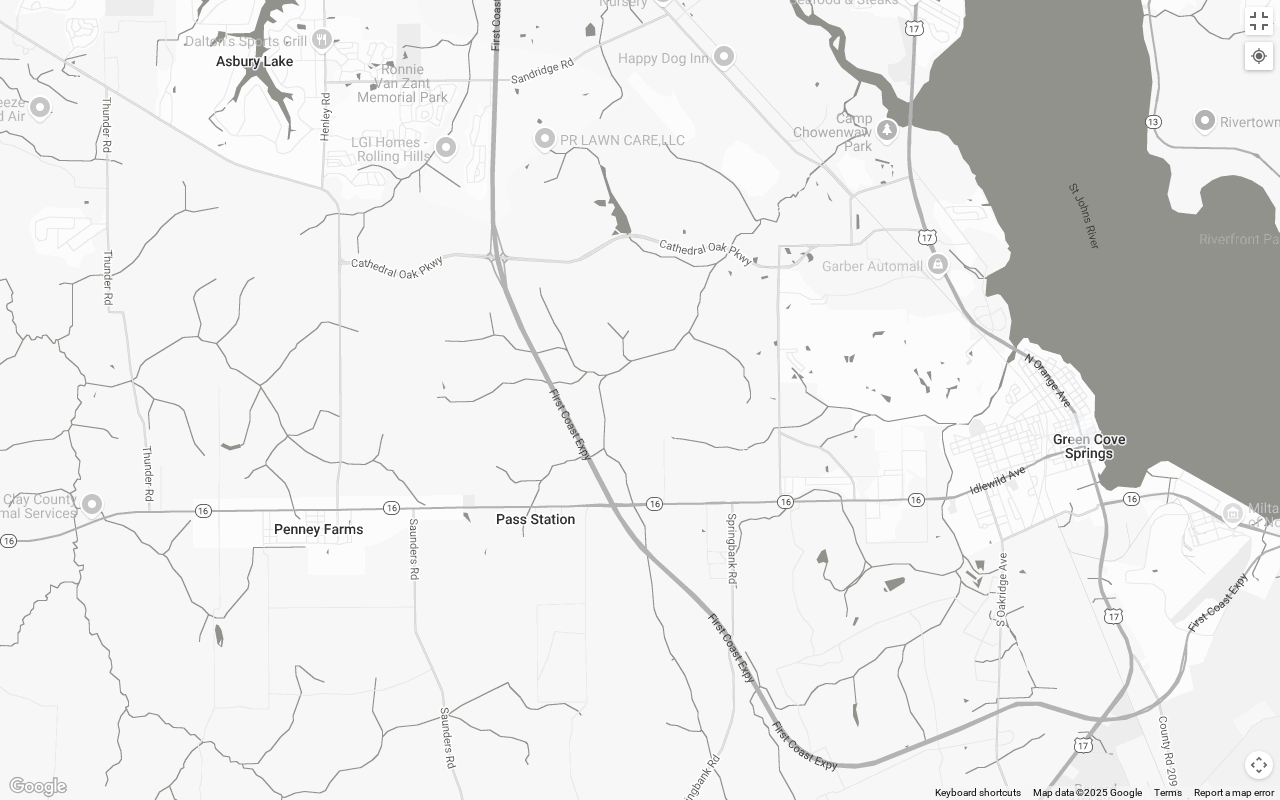 drag, startPoint x: 1212, startPoint y: 562, endPoint x: 1178, endPoint y: 328, distance: 236.45718 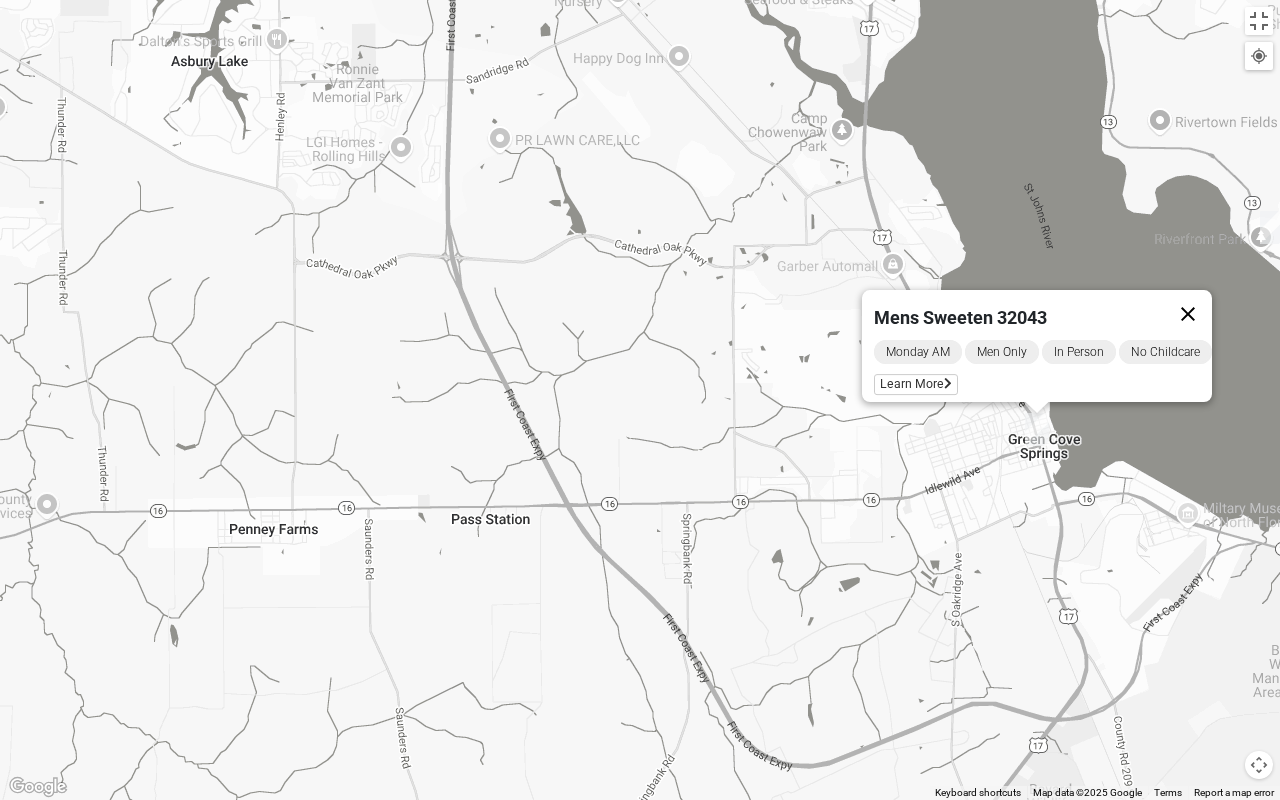 click at bounding box center [1188, 314] 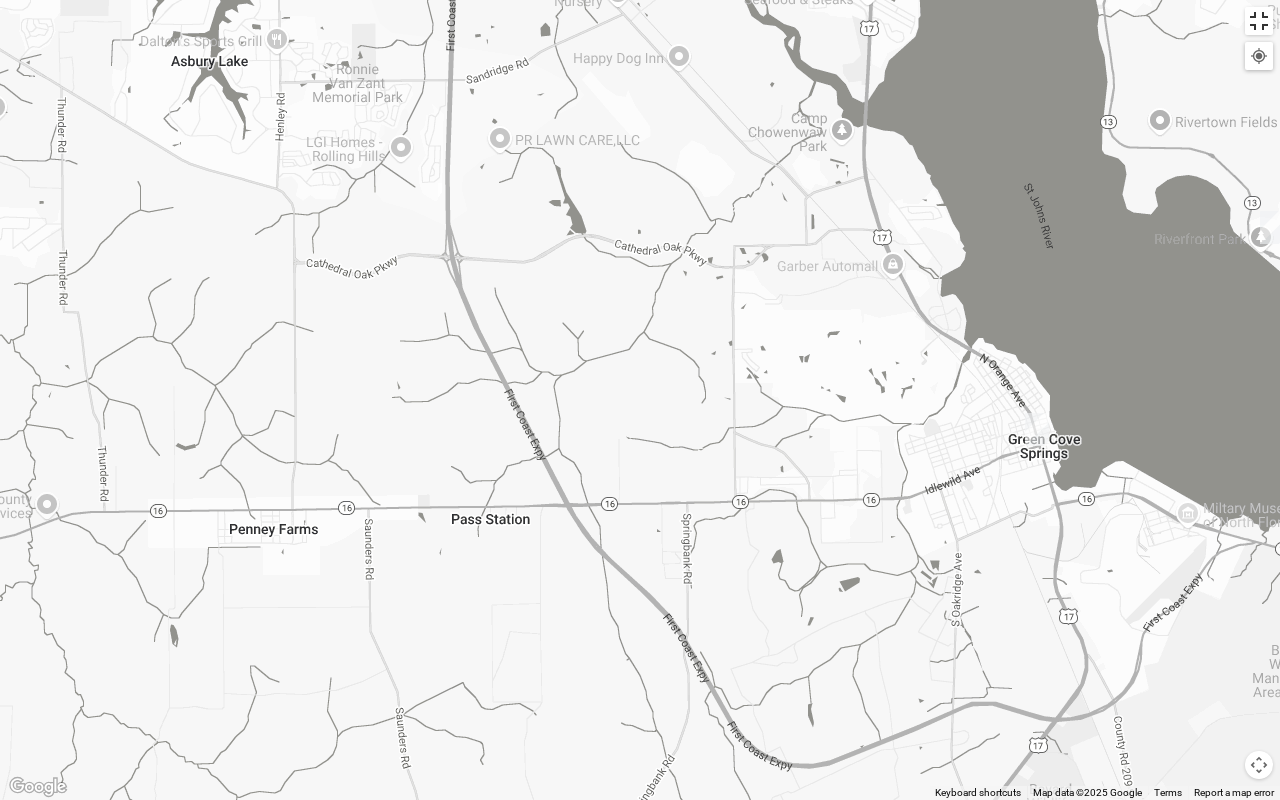 click at bounding box center (1259, 21) 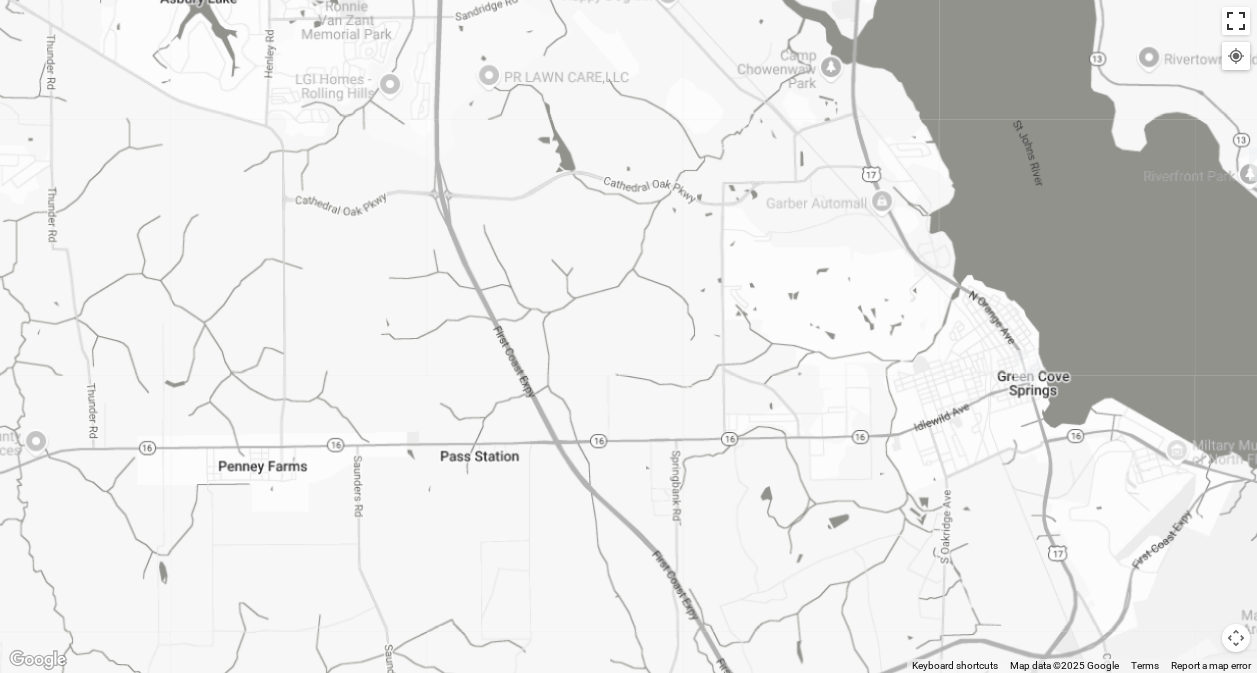 type 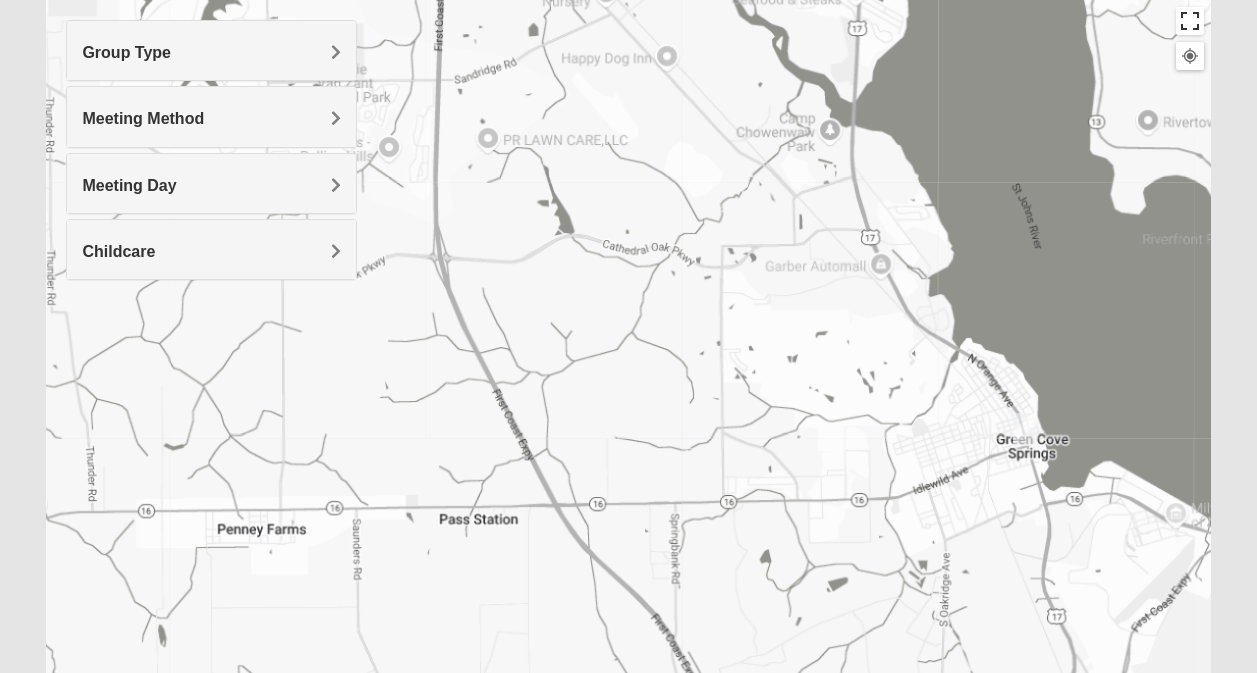 scroll, scrollTop: 227, scrollLeft: 0, axis: vertical 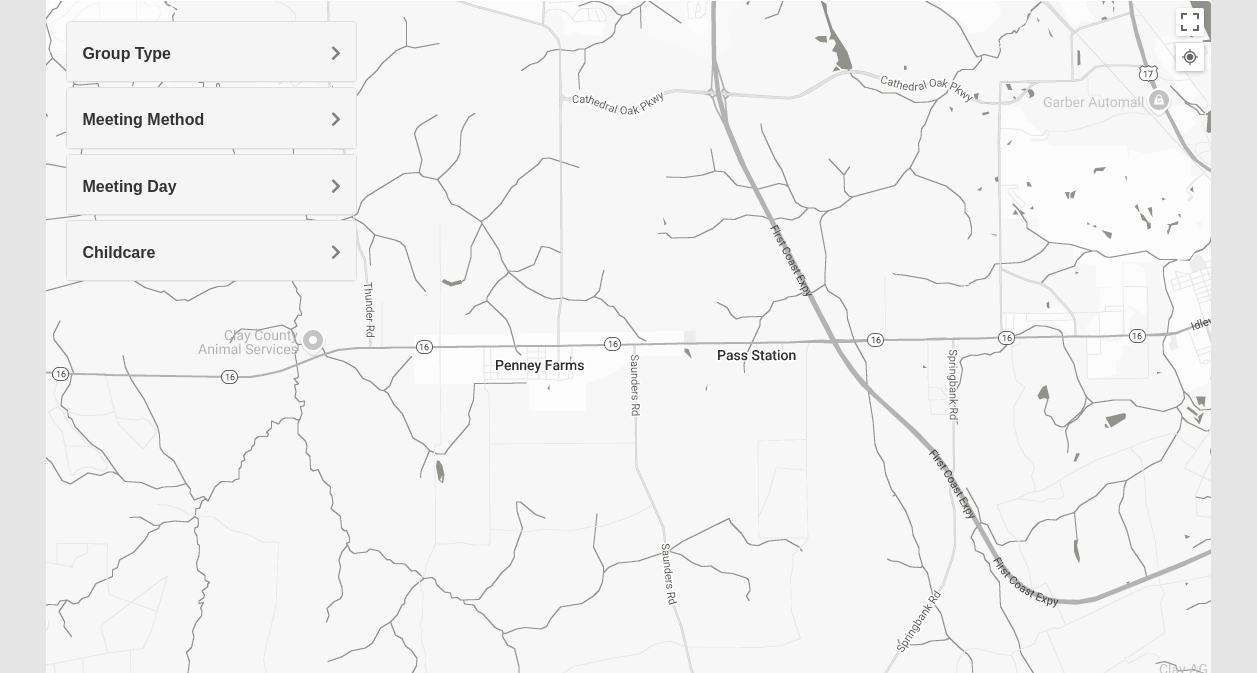 drag, startPoint x: 702, startPoint y: 356, endPoint x: 1035, endPoint y: 204, distance: 366.05054 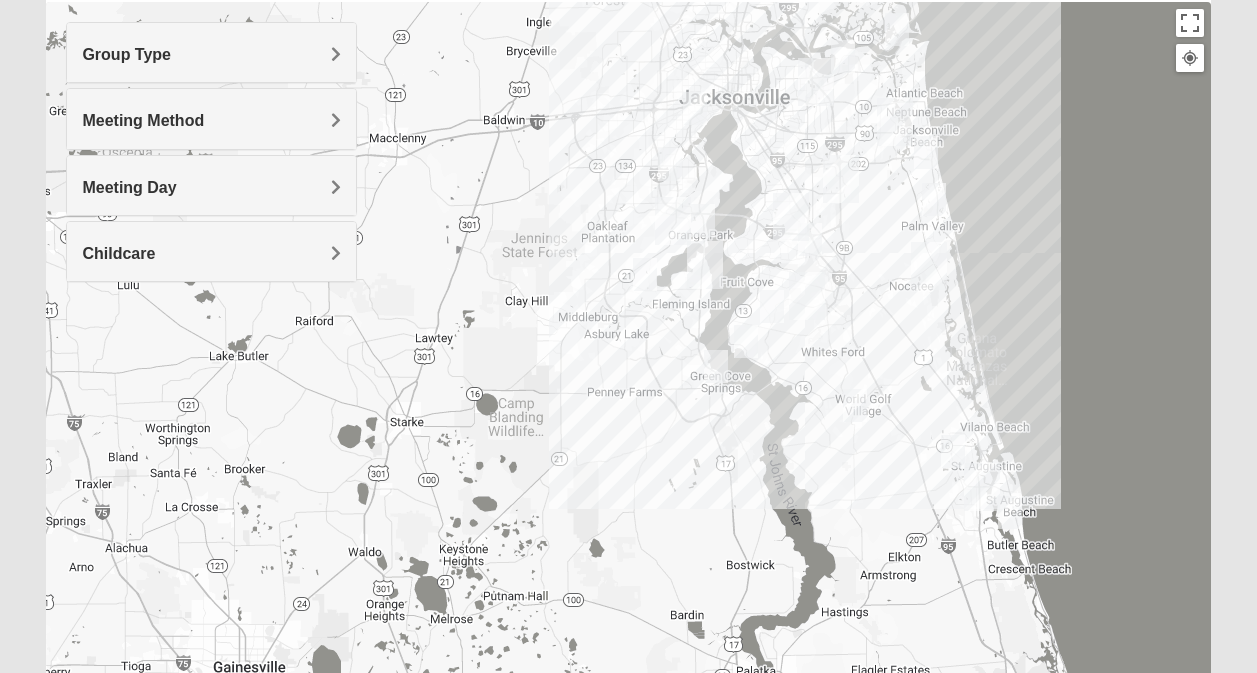 drag, startPoint x: 1129, startPoint y: 297, endPoint x: 724, endPoint y: 442, distance: 430.17438 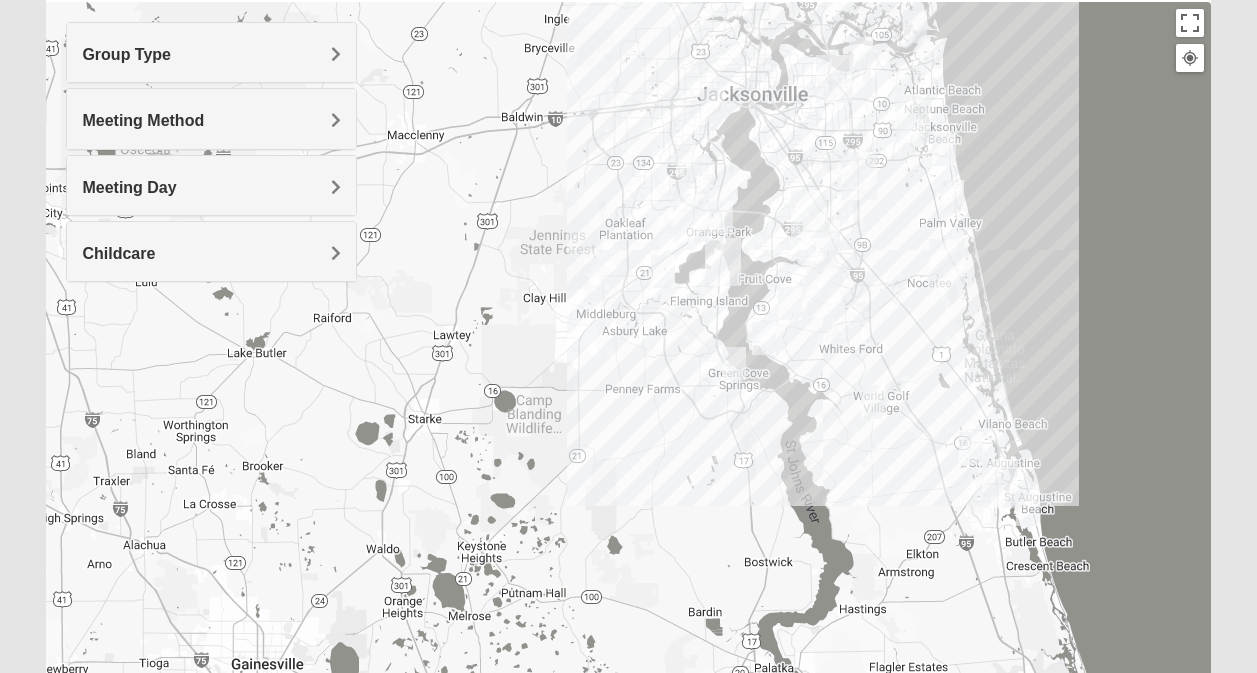 drag, startPoint x: 804, startPoint y: 395, endPoint x: 823, endPoint y: 382, distance: 23.021729 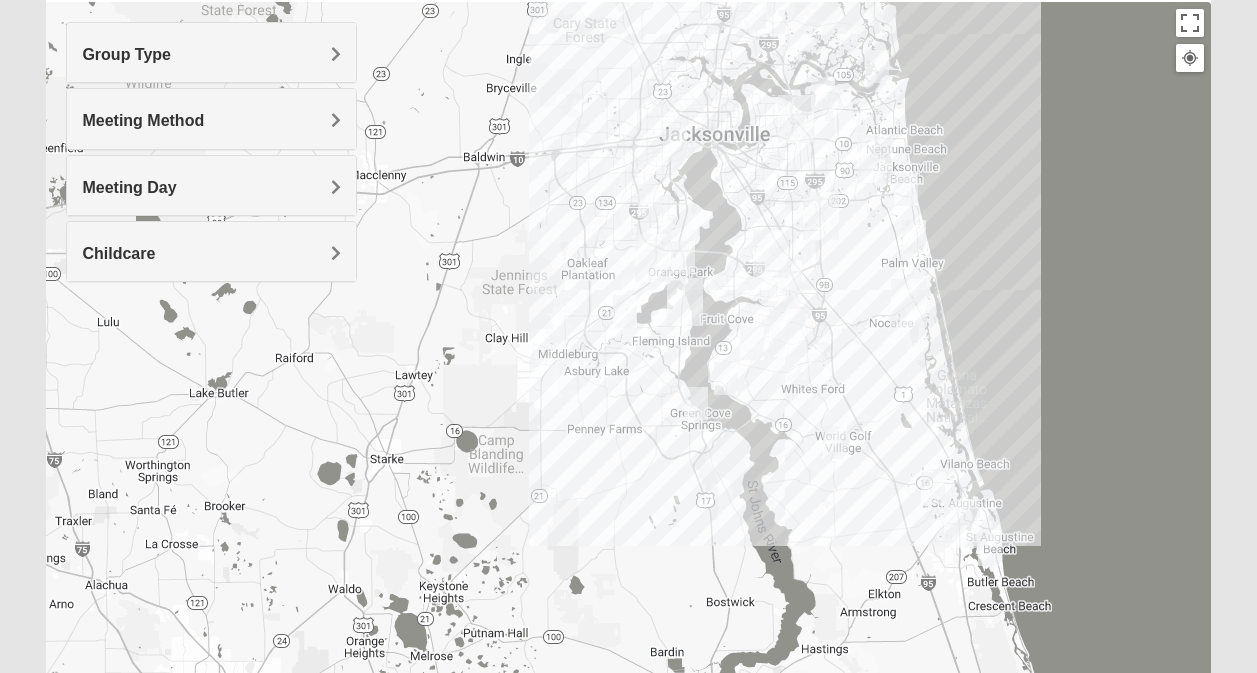 drag, startPoint x: 823, startPoint y: 382, endPoint x: 751, endPoint y: 435, distance: 89.40358 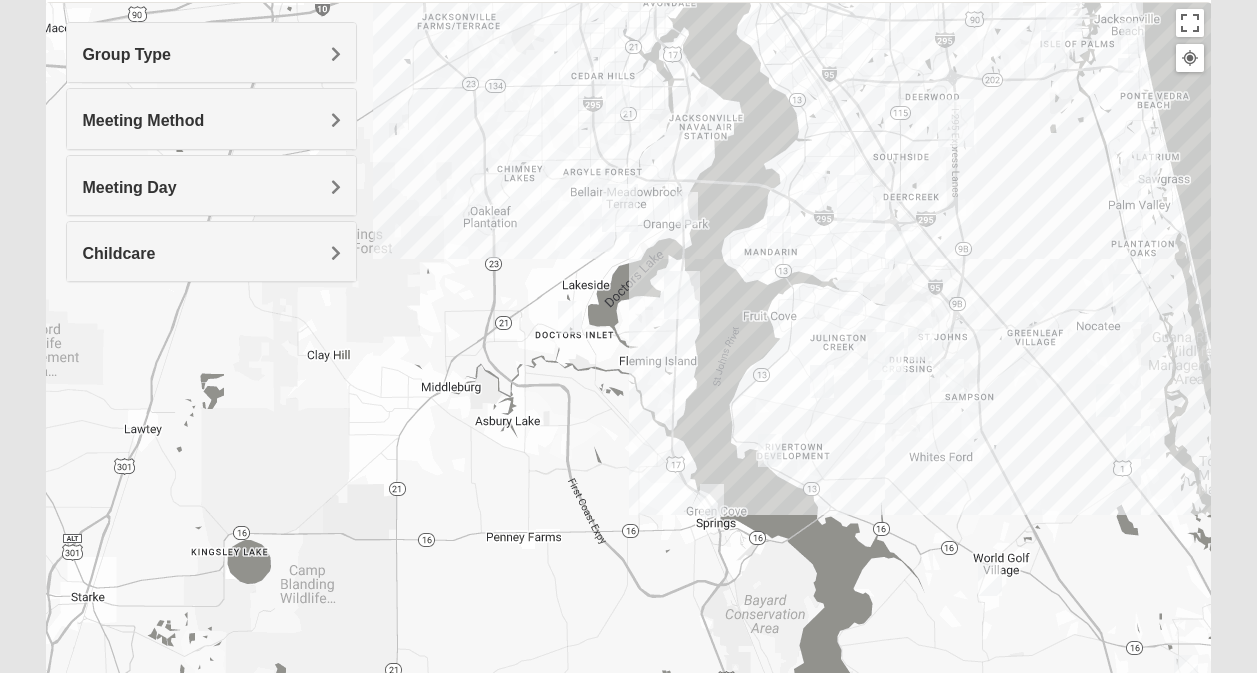 drag, startPoint x: 657, startPoint y: 278, endPoint x: 752, endPoint y: 409, distance: 161.82089 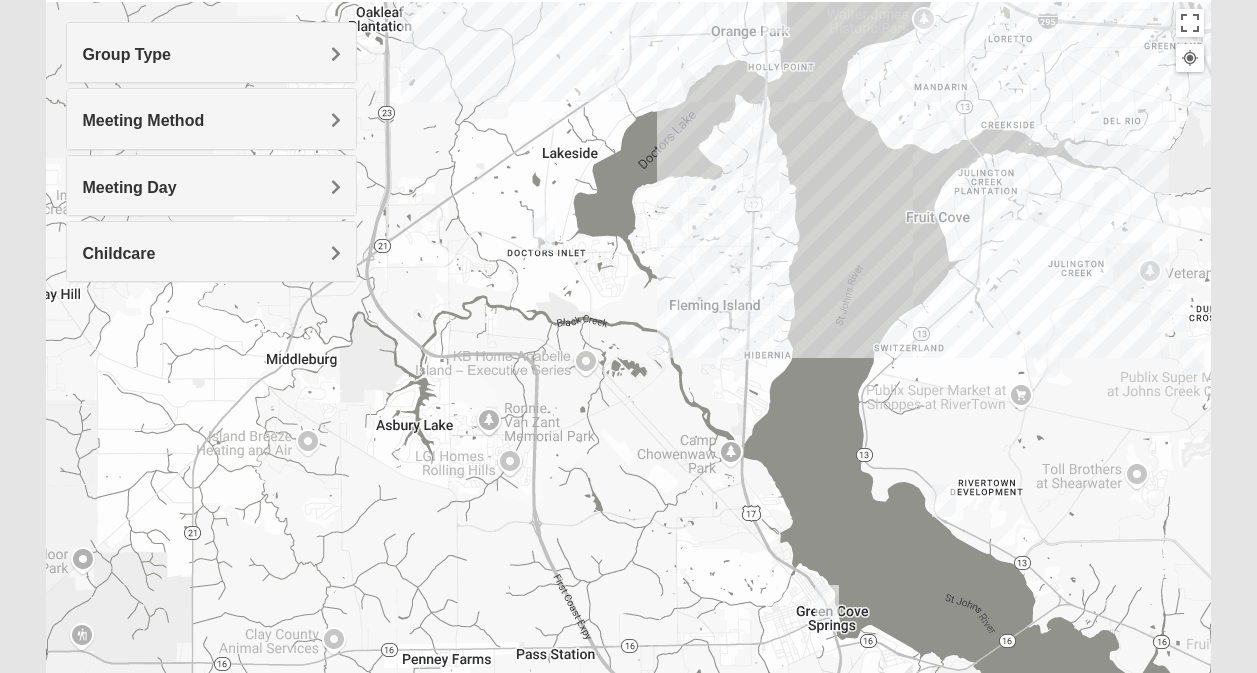 click at bounding box center (775, 16) 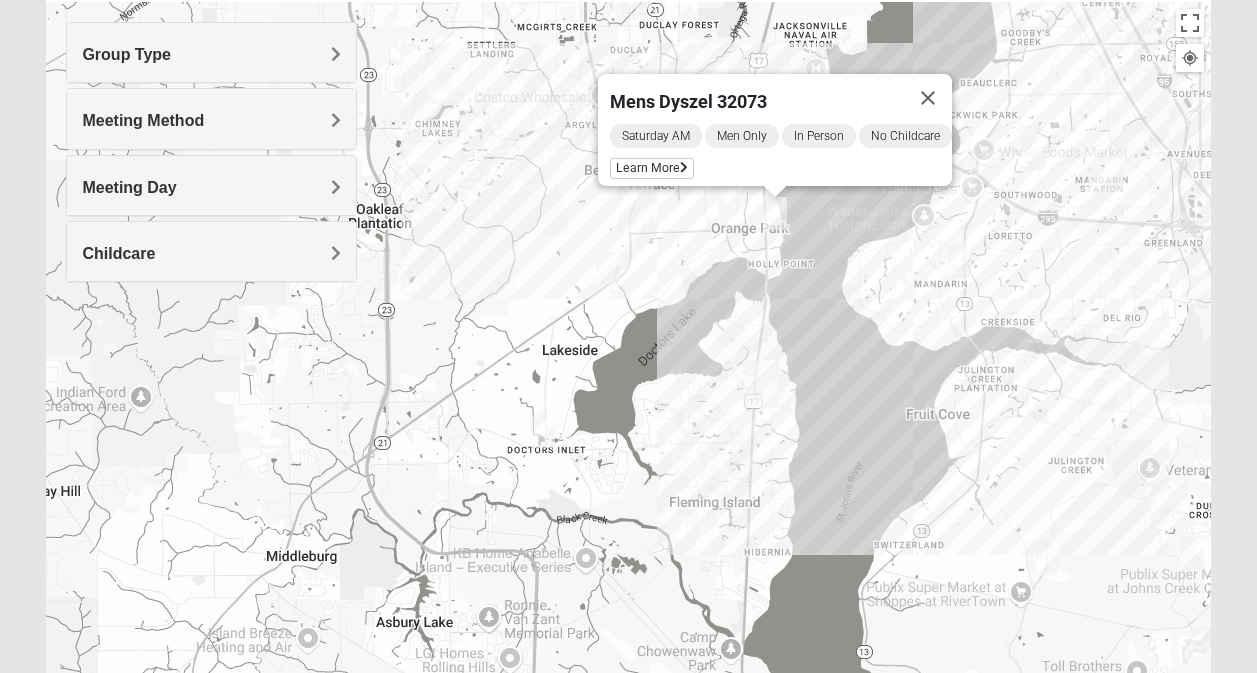 click at bounding box center [608, 268] 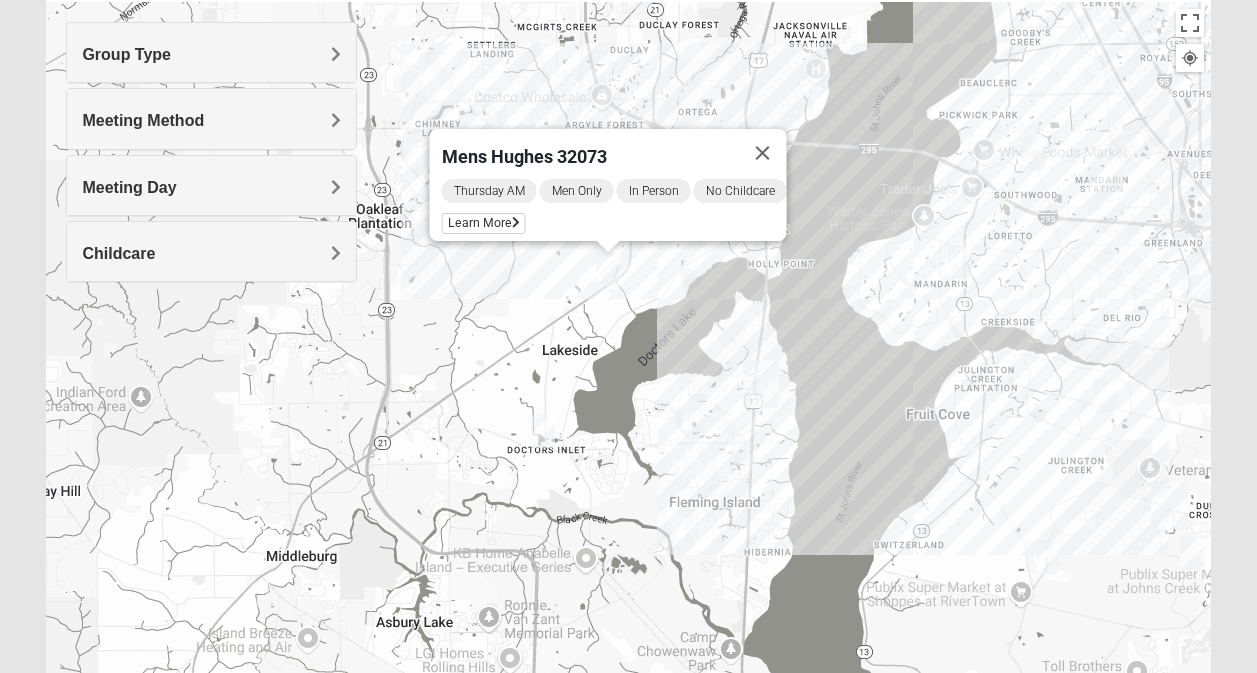 click at bounding box center (543, 431) 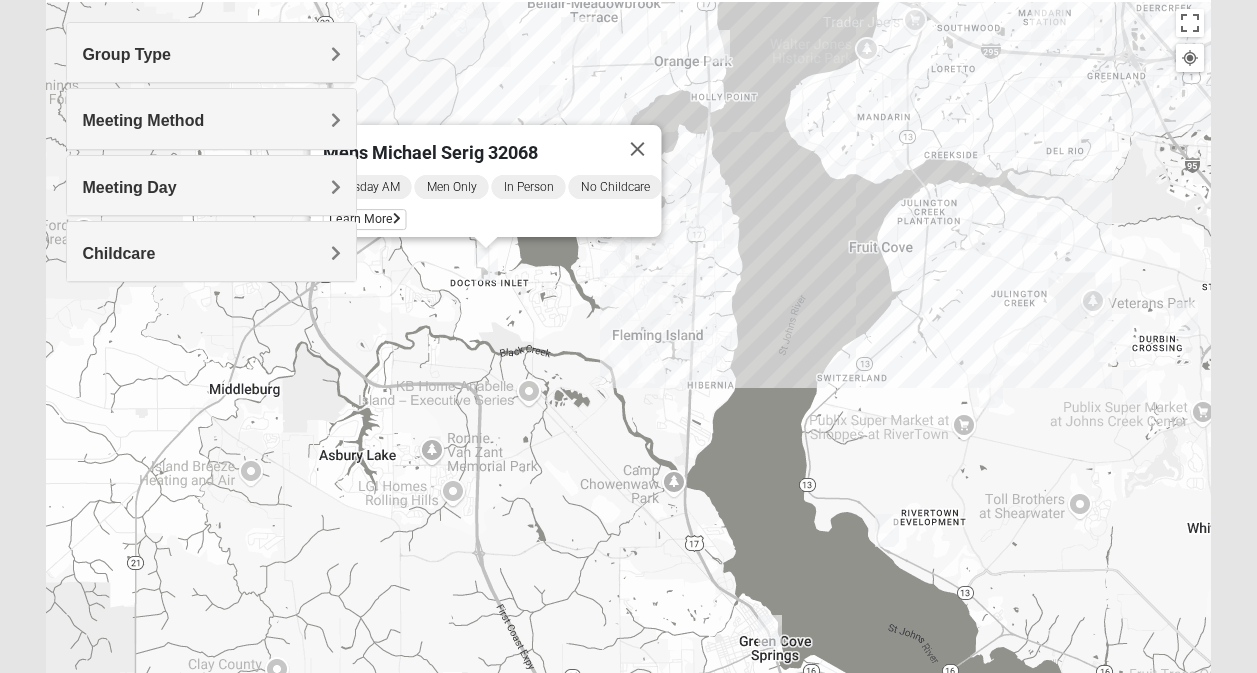 drag, startPoint x: 716, startPoint y: 463, endPoint x: 647, endPoint y: 265, distance: 209.67833 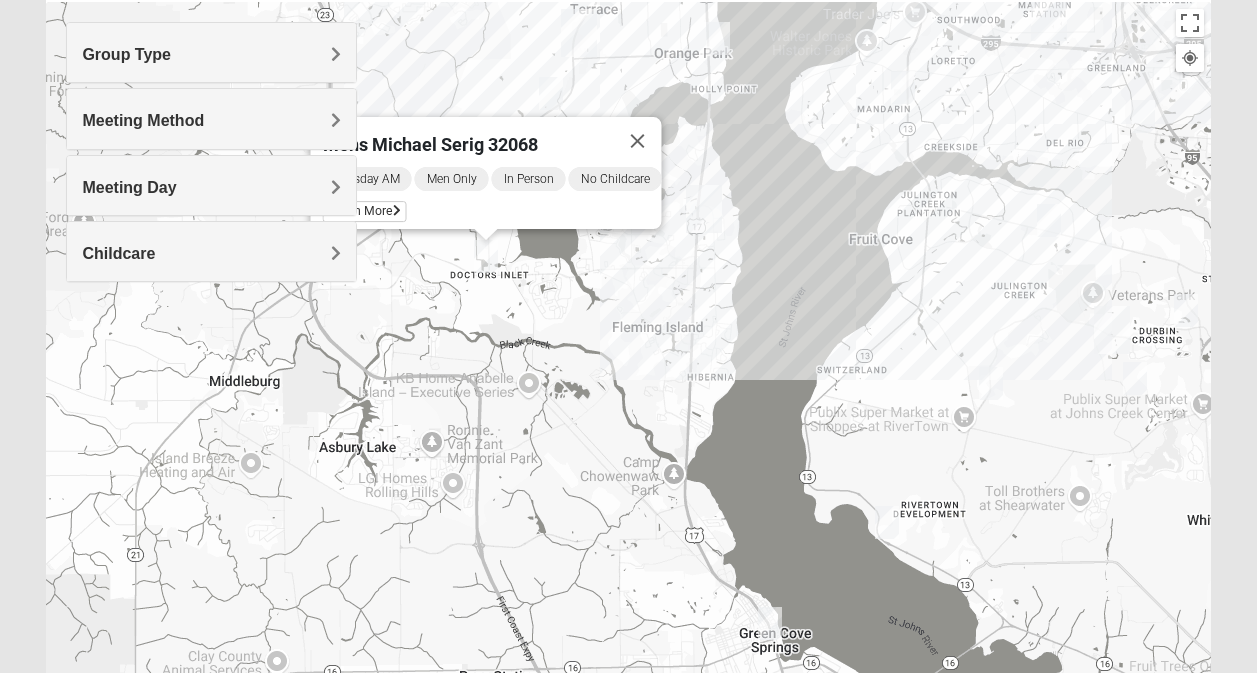 click at bounding box center (770, 623) 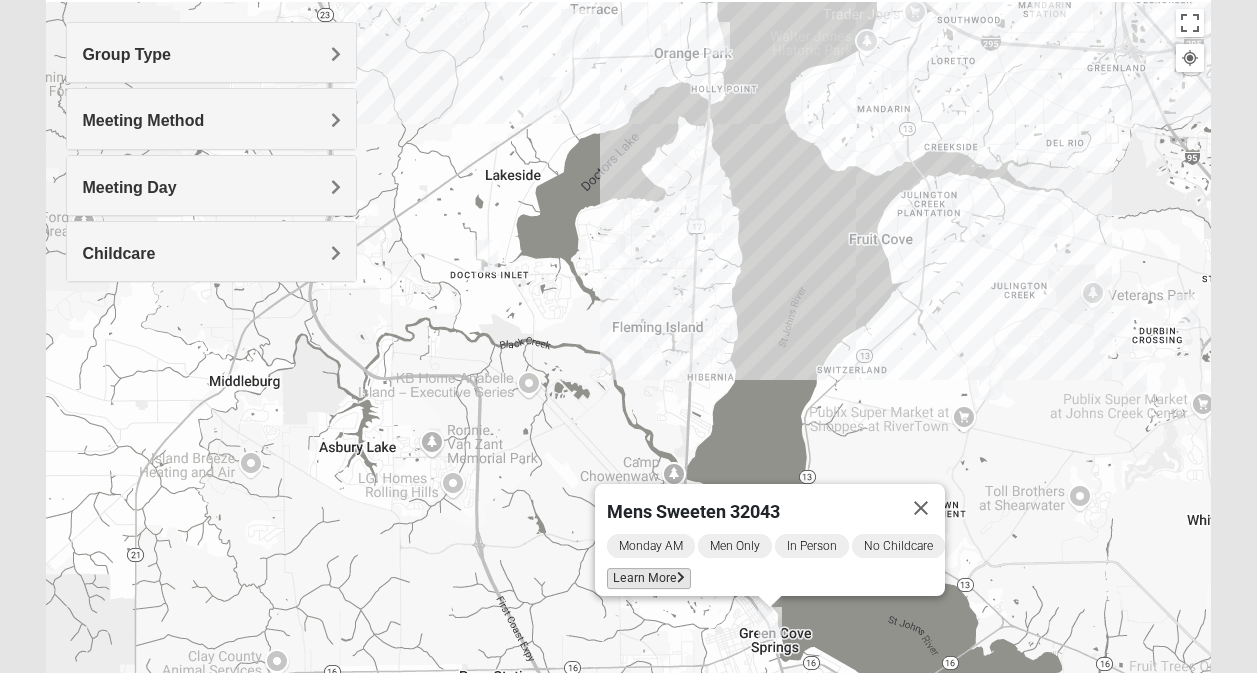 click on "Learn More" at bounding box center (649, 578) 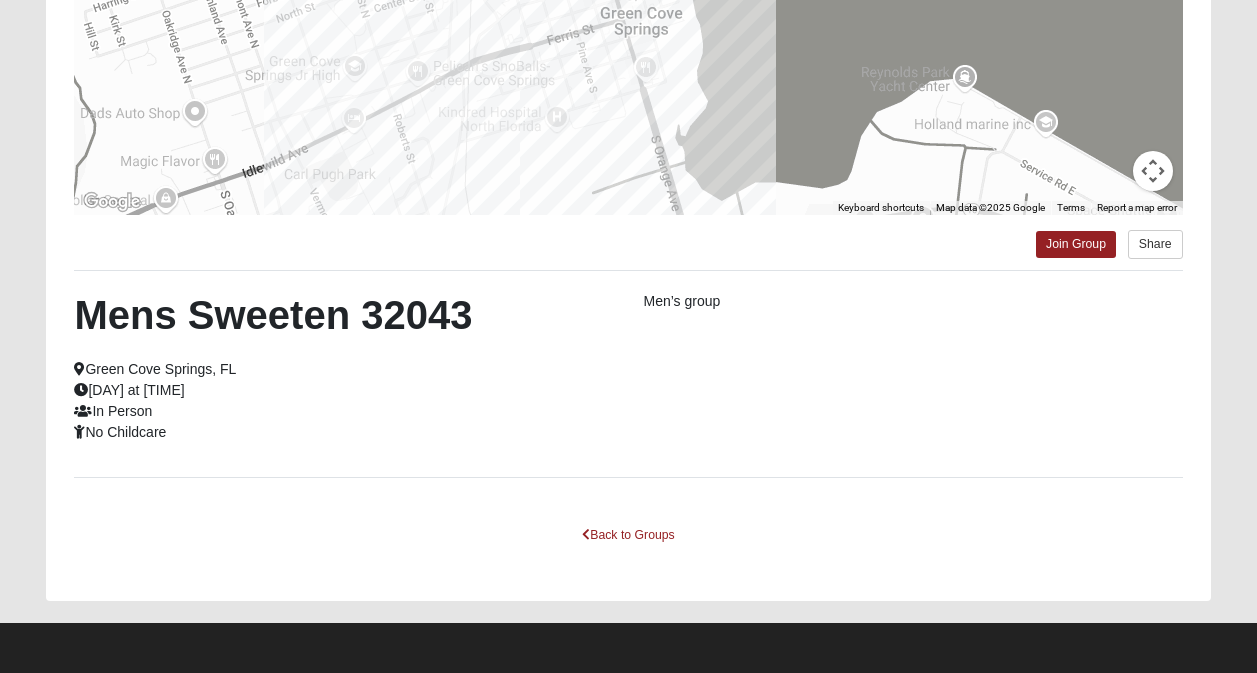scroll, scrollTop: 364, scrollLeft: 0, axis: vertical 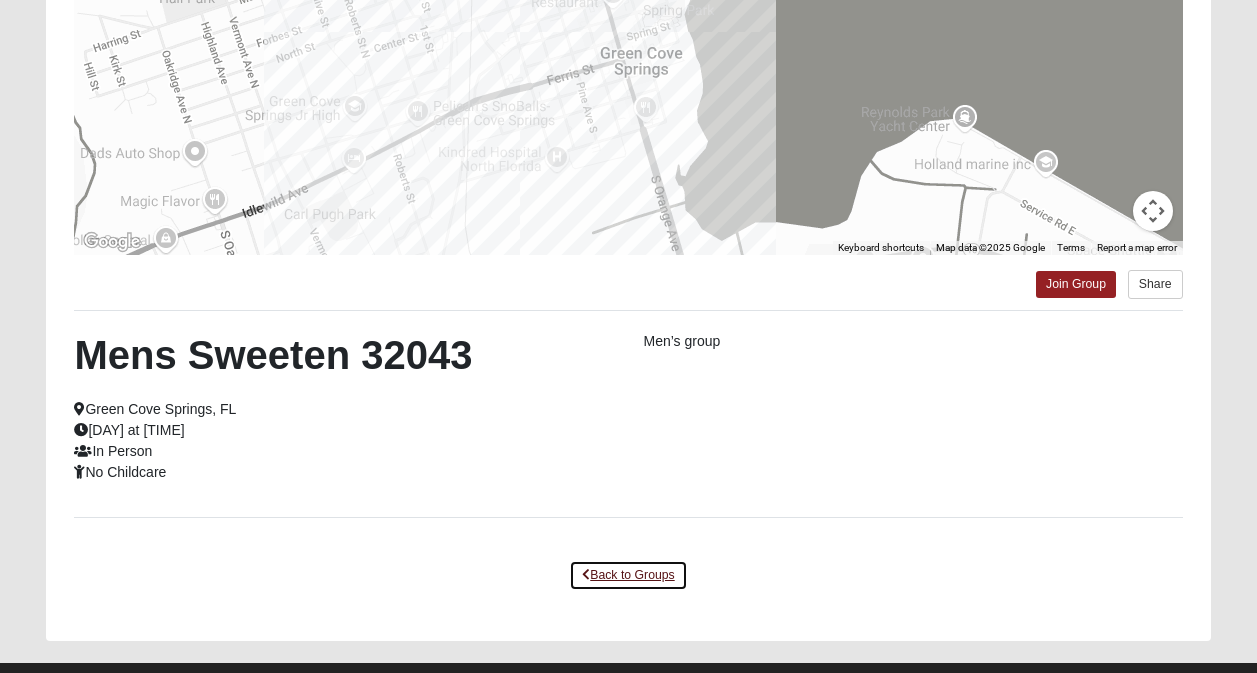 click on "Back to Groups" at bounding box center (628, 575) 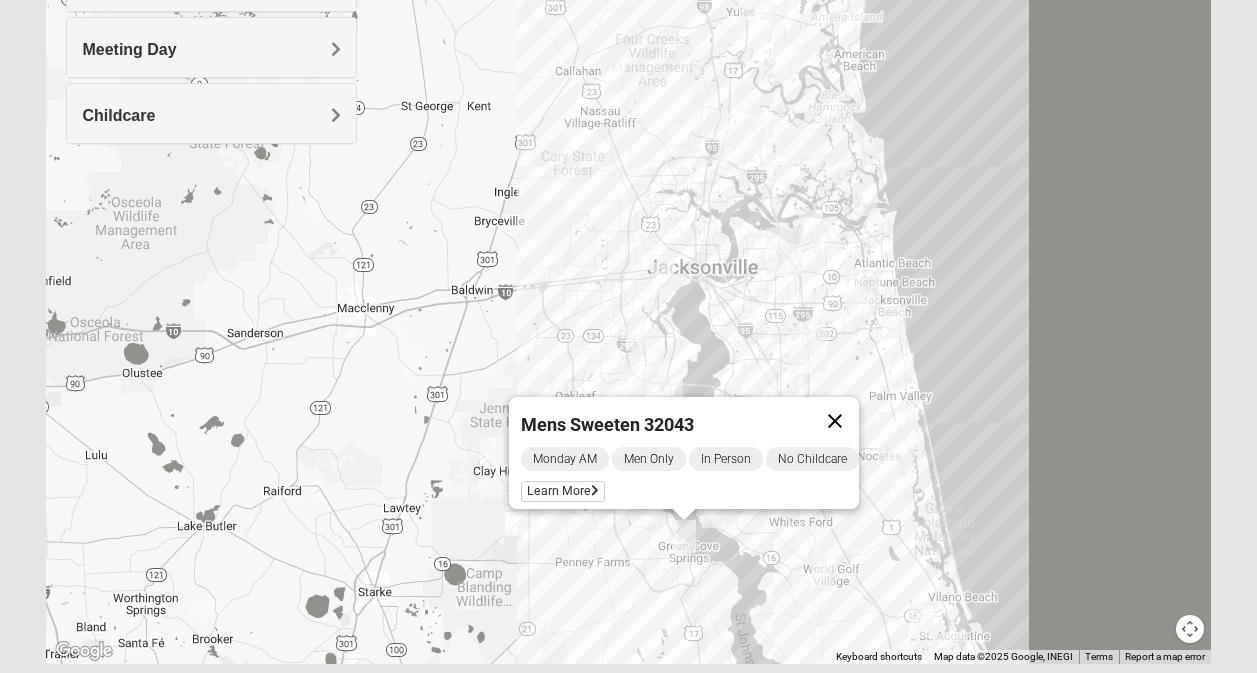 click at bounding box center (835, 421) 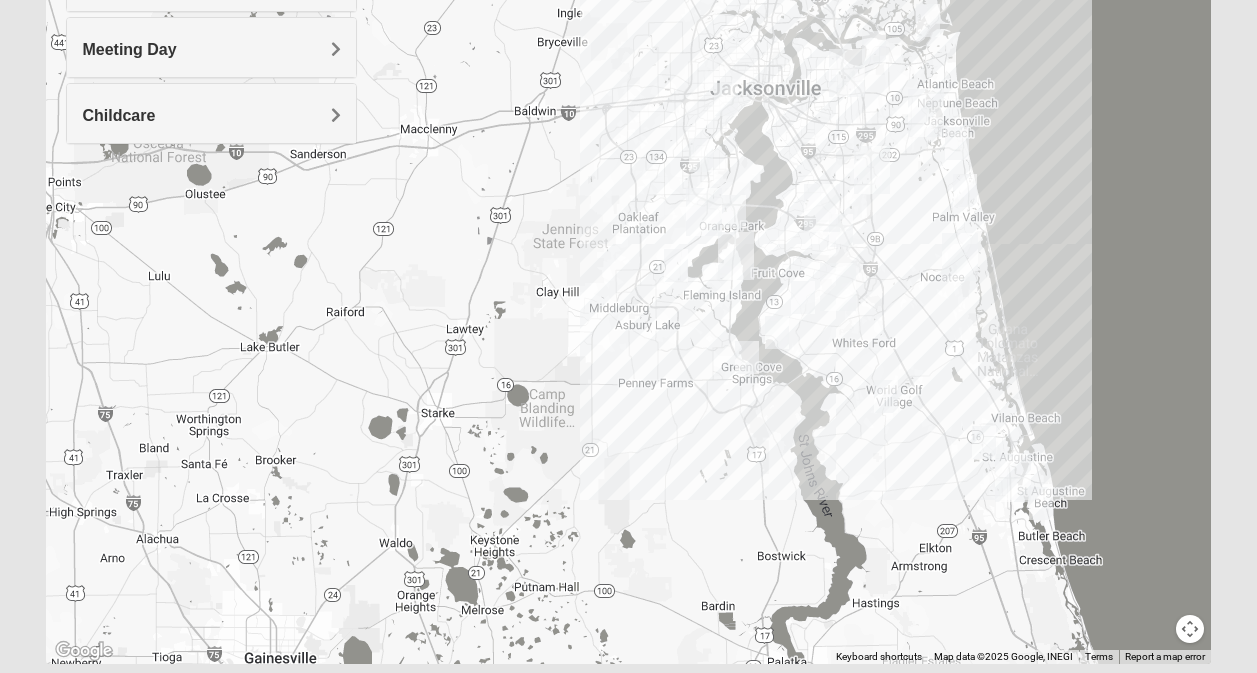 drag, startPoint x: 614, startPoint y: 583, endPoint x: 691, endPoint y: 353, distance: 242.5469 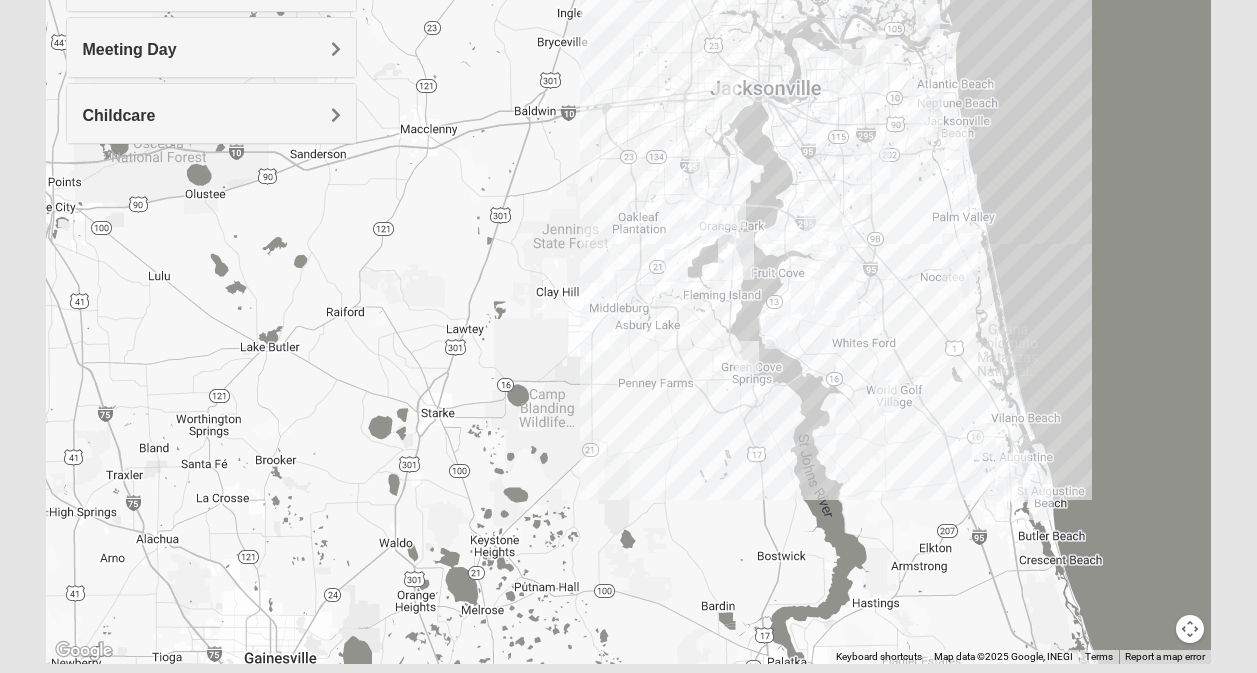 click at bounding box center (676, 265) 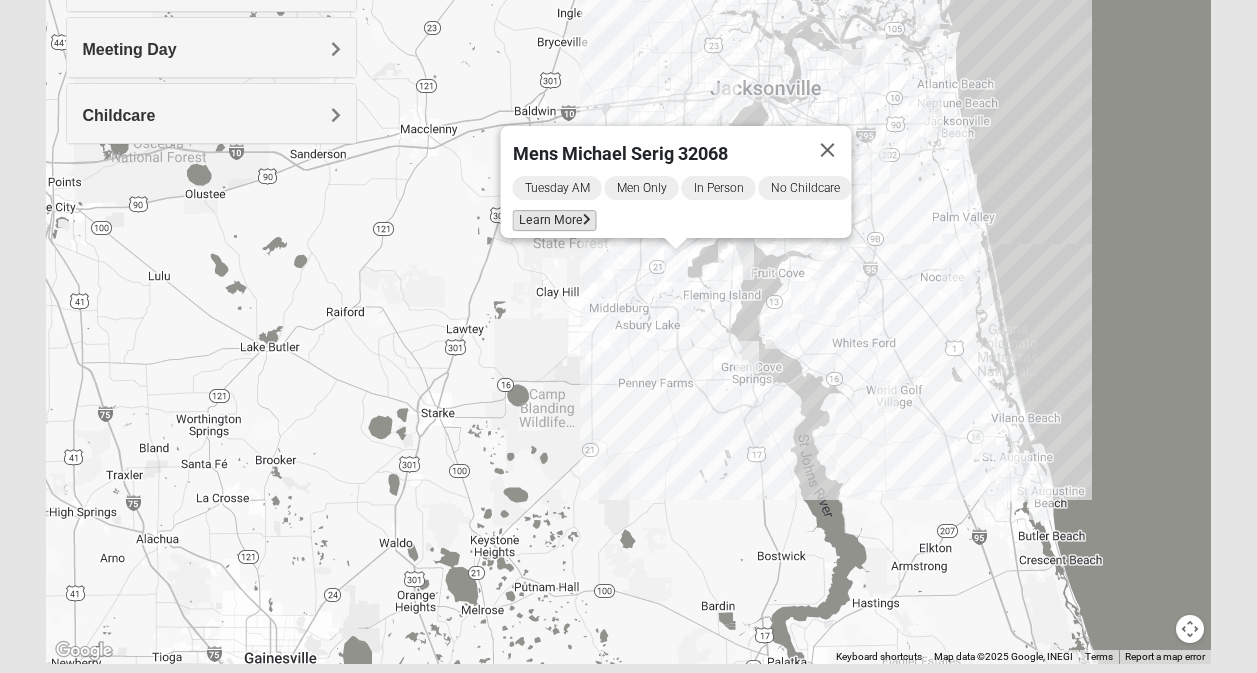 click at bounding box center [587, 220] 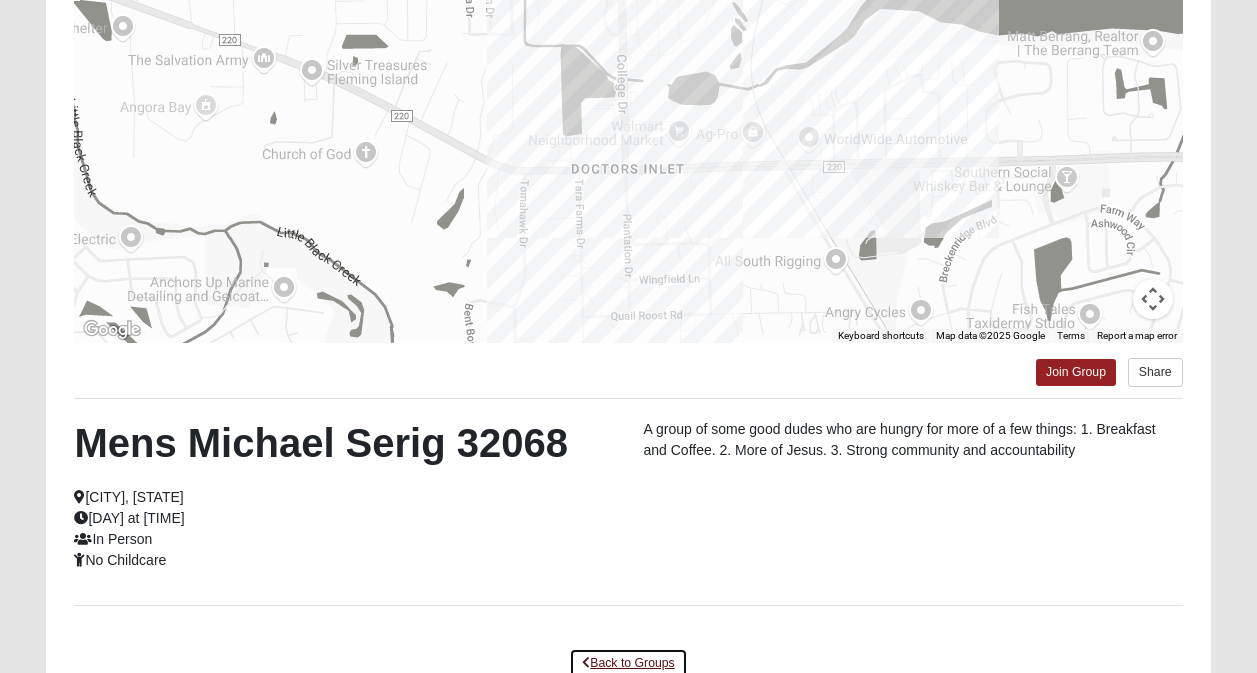 click on "Back to Groups" at bounding box center (628, 663) 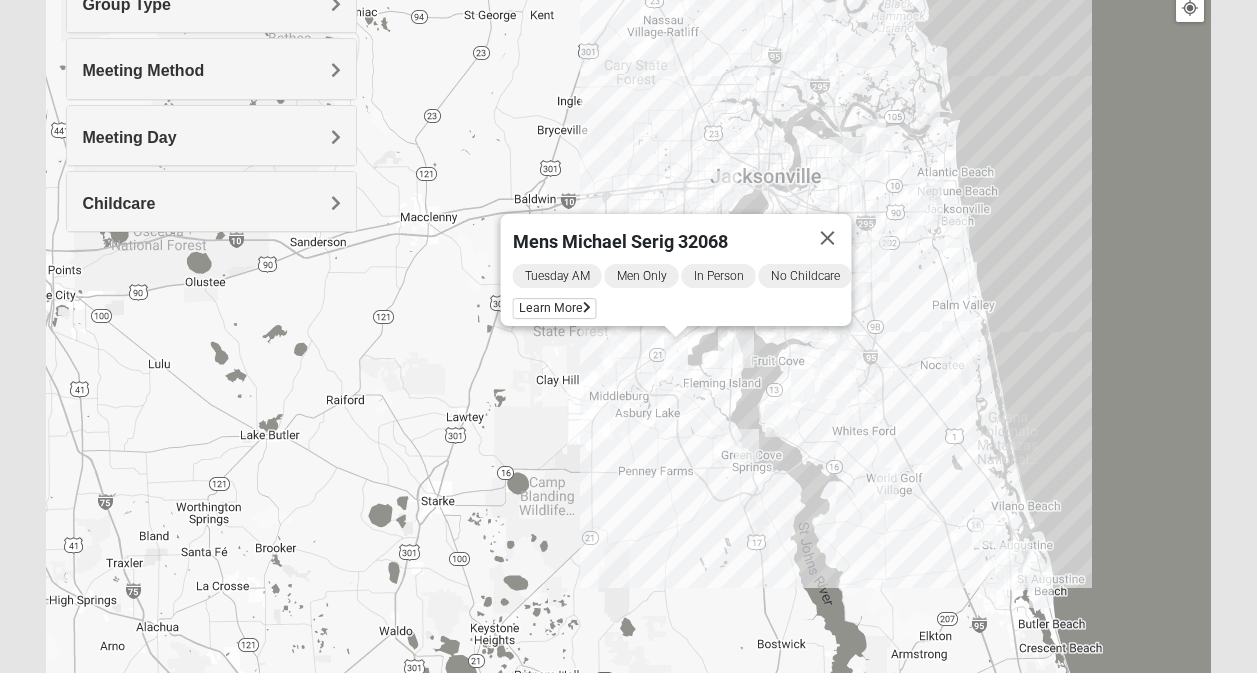 click at bounding box center [747, 445] 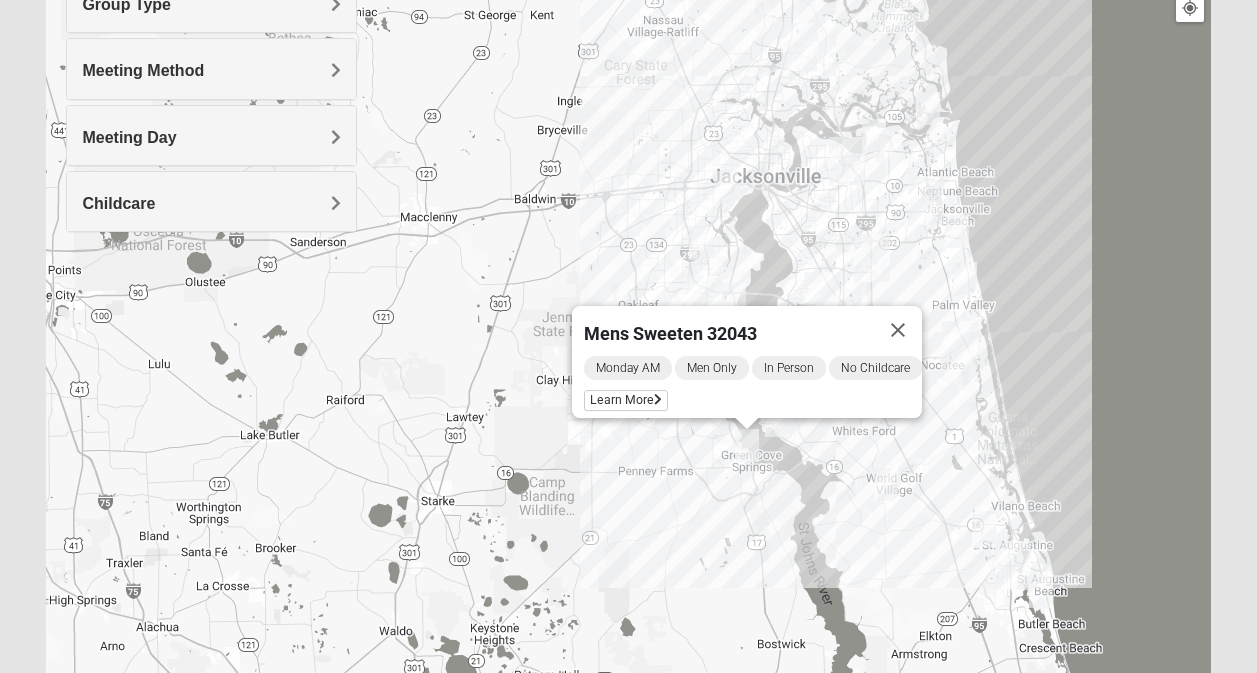 click at bounding box center [777, 420] 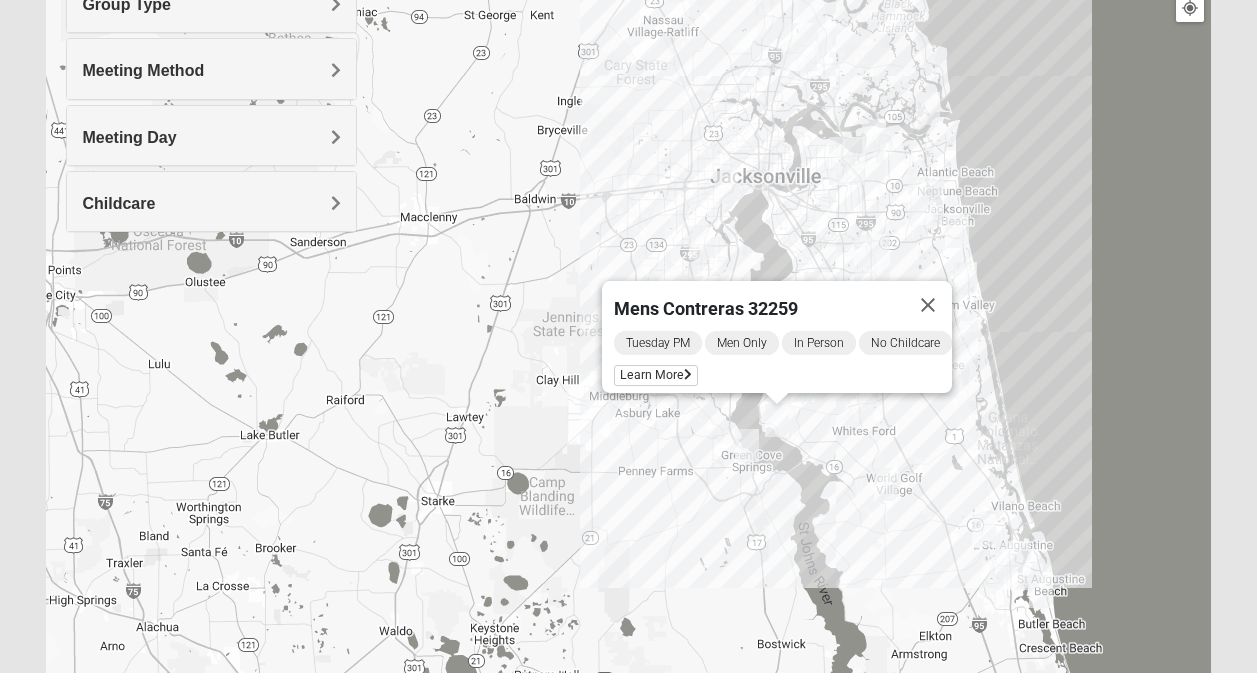 click on "Tuesday PM" at bounding box center [658, 343] 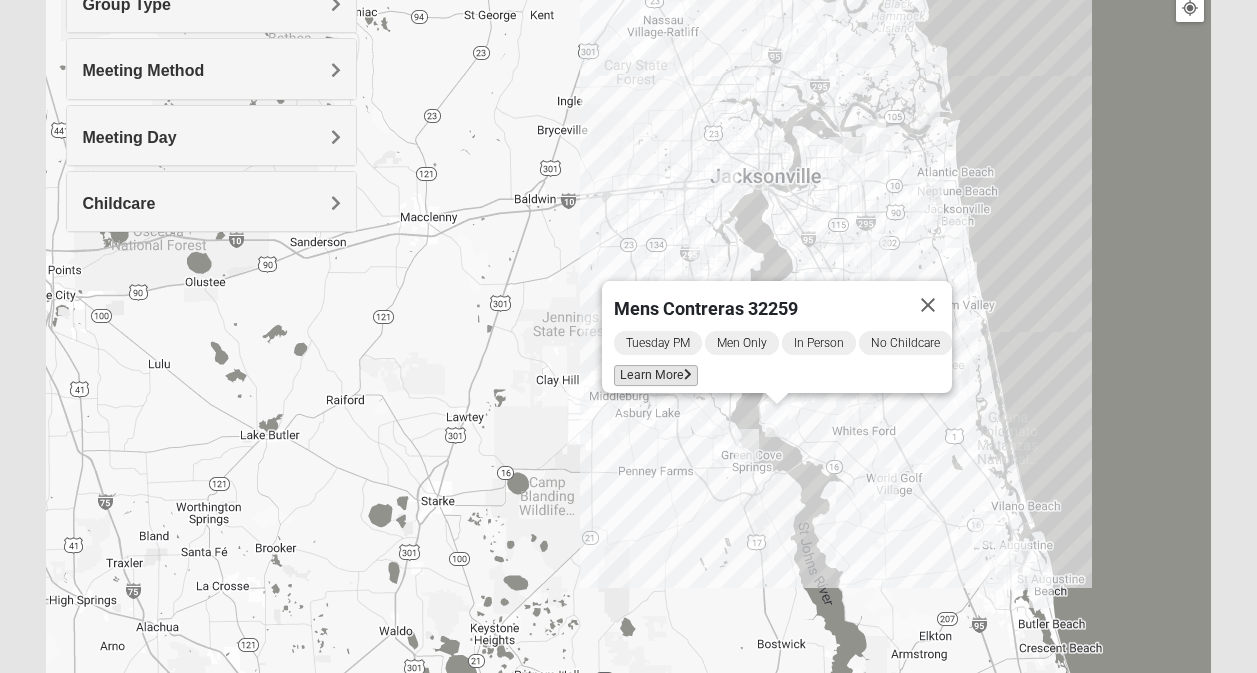 click on "Learn More" at bounding box center [656, 375] 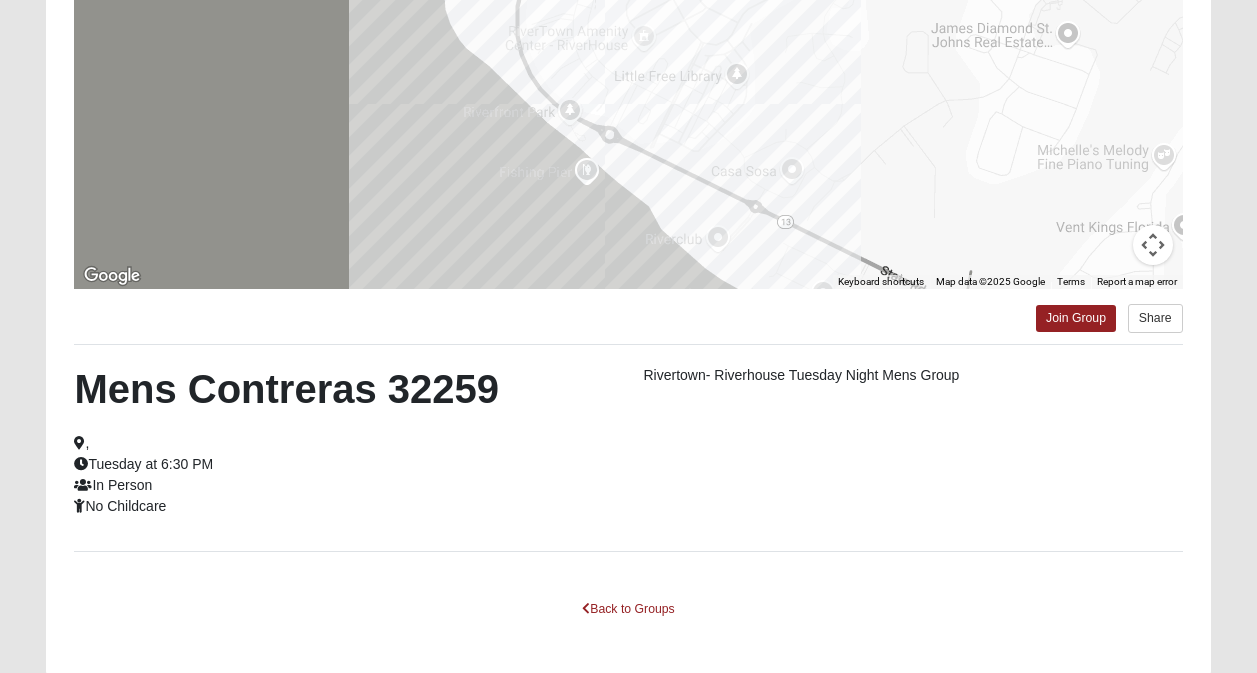 scroll, scrollTop: 349, scrollLeft: 0, axis: vertical 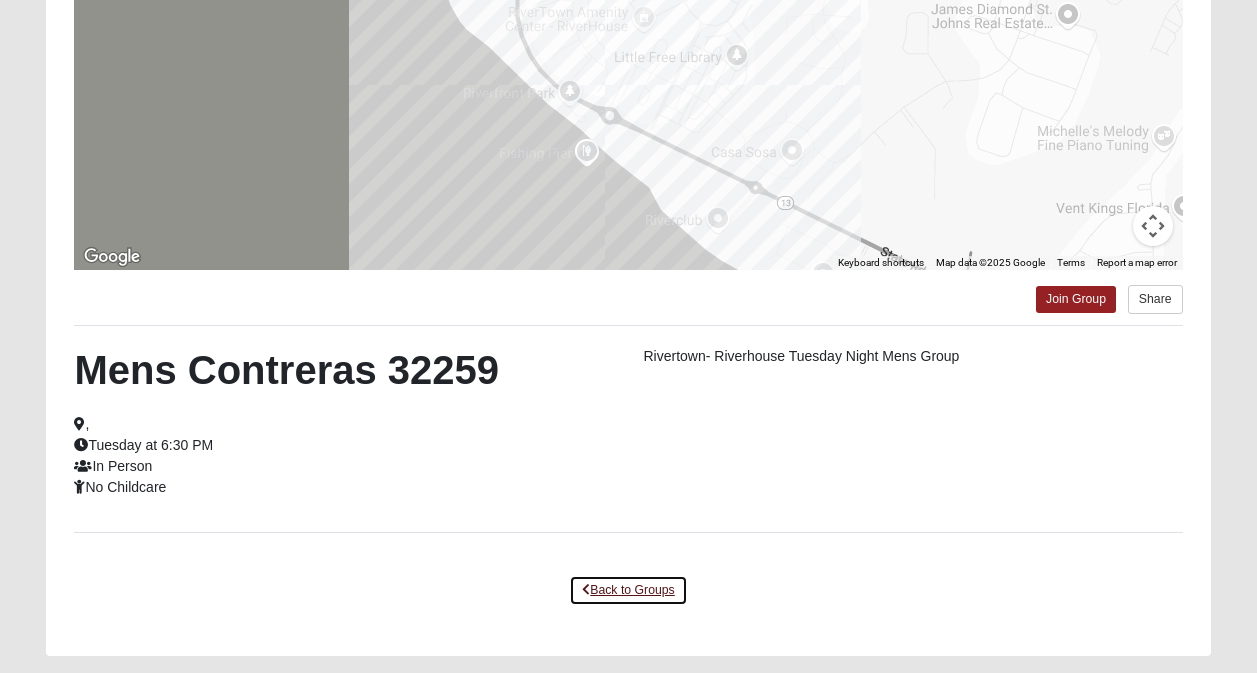 click on "Back to Groups" at bounding box center [628, 590] 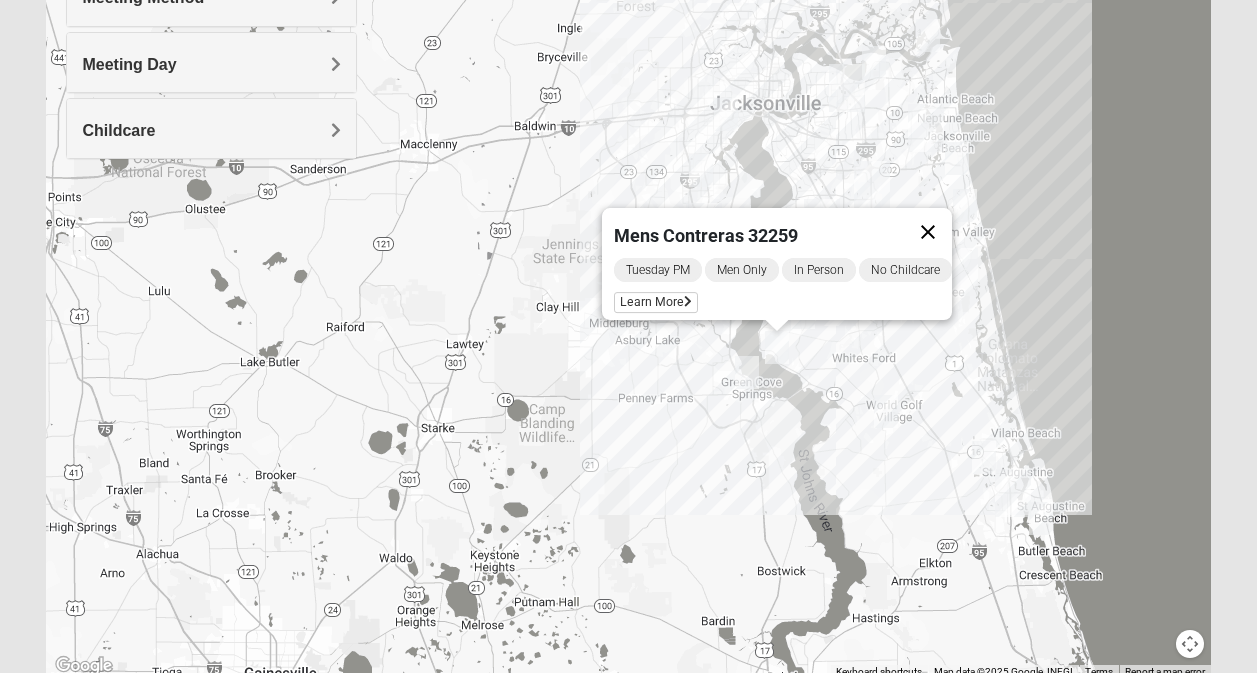 click at bounding box center [928, 232] 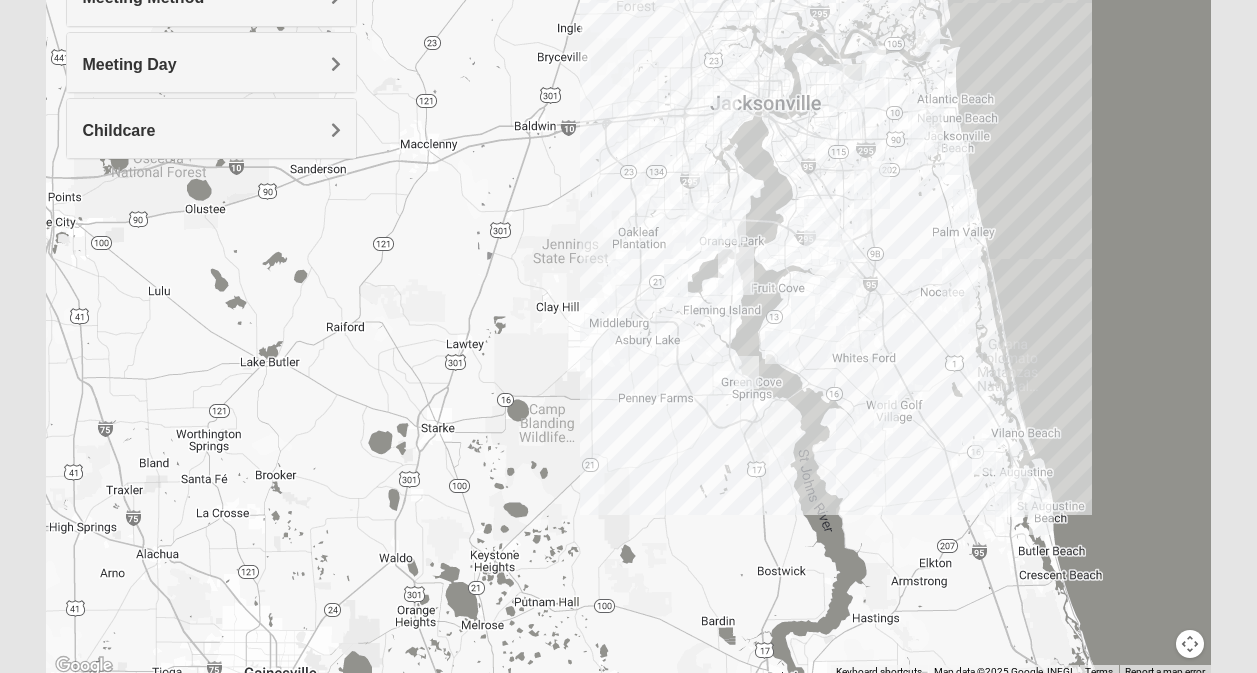 click at bounding box center [734, 226] 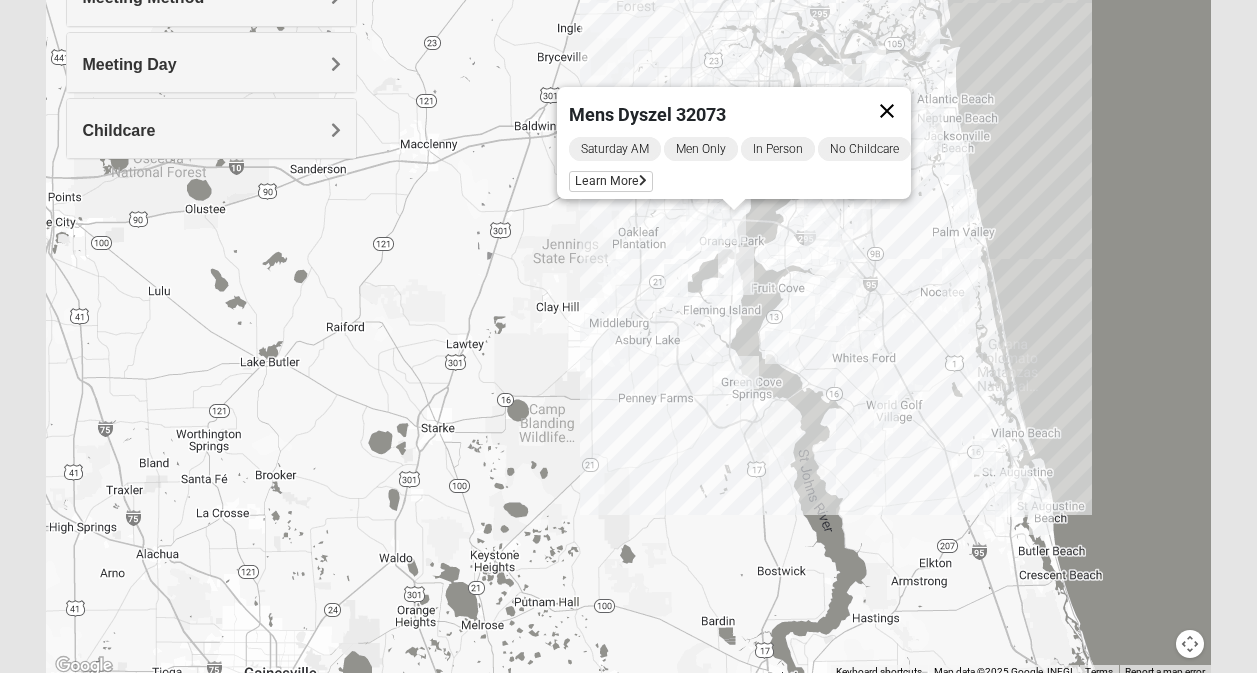 click at bounding box center (887, 111) 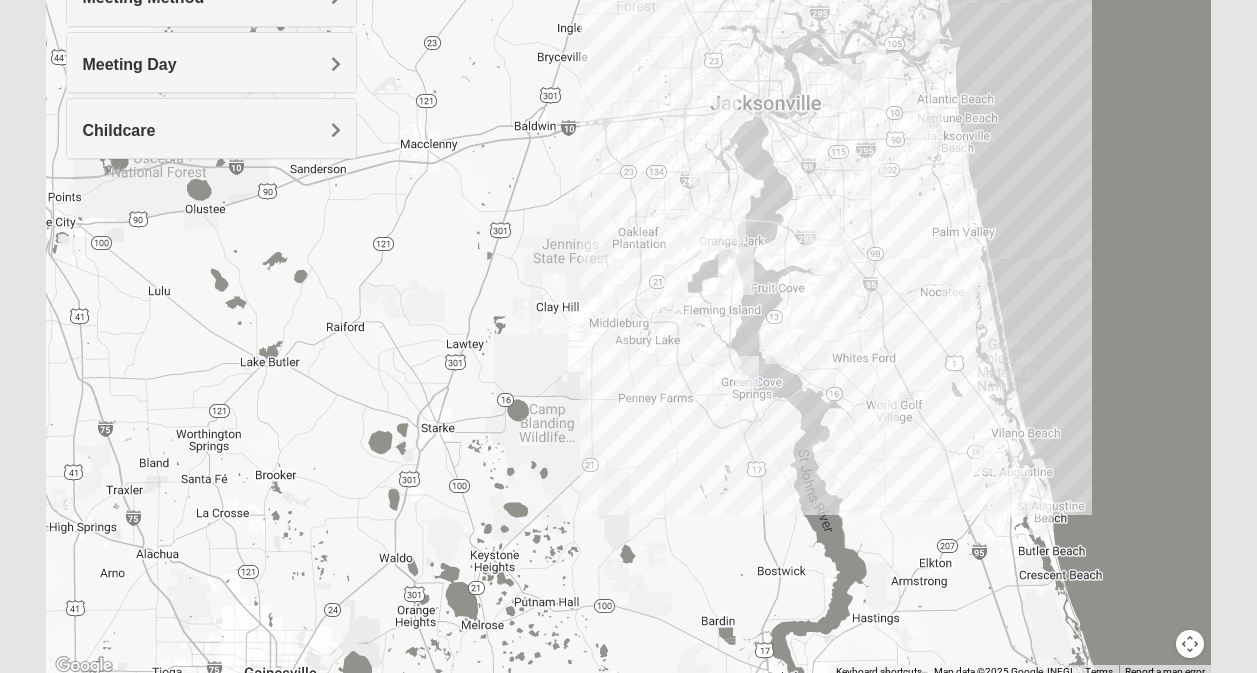 click at bounding box center (701, 170) 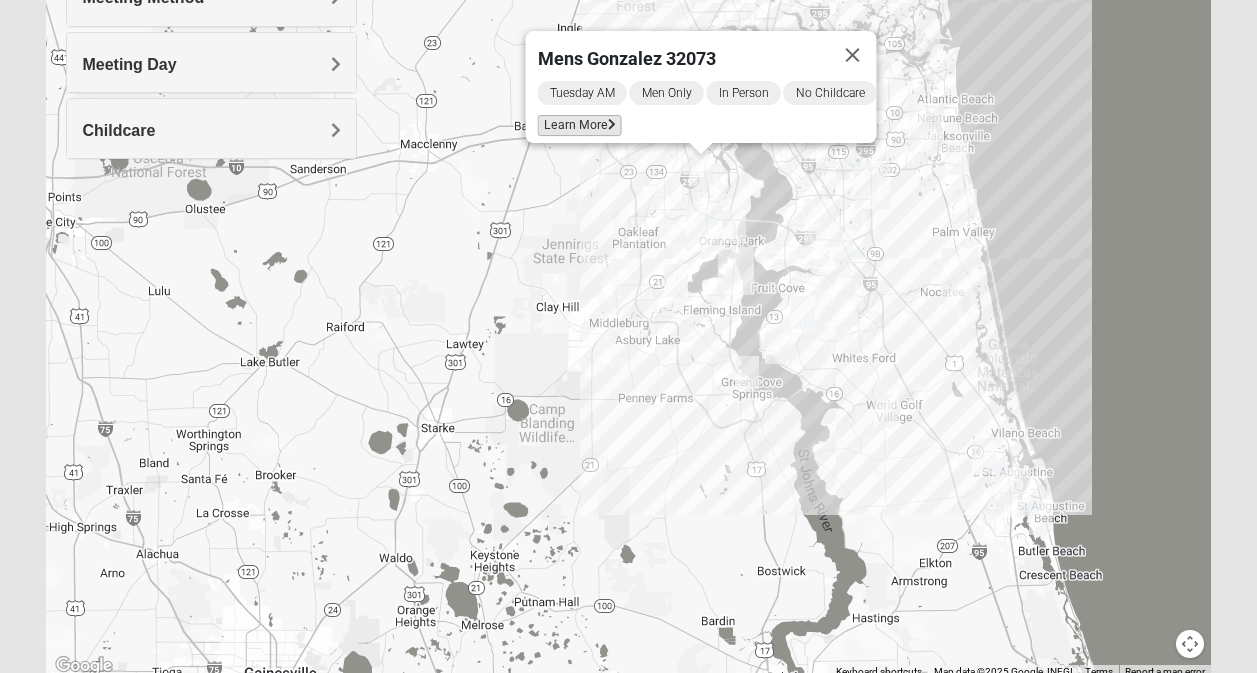 click at bounding box center (612, 125) 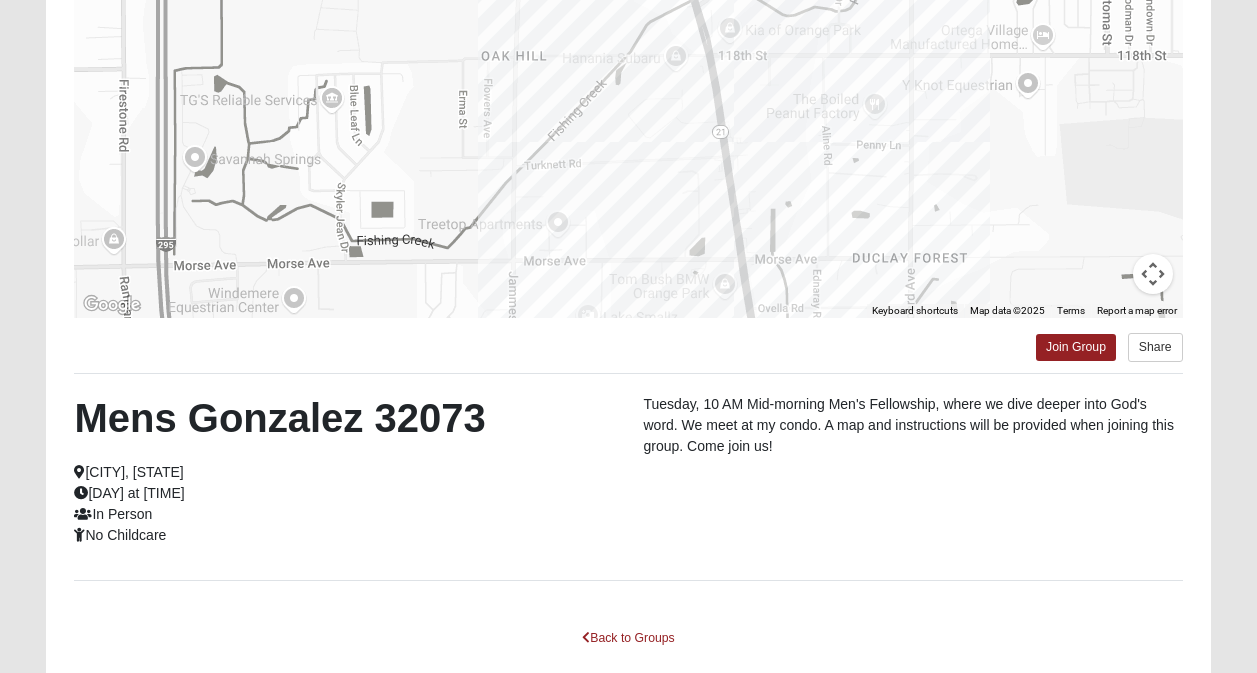 scroll, scrollTop: 404, scrollLeft: 0, axis: vertical 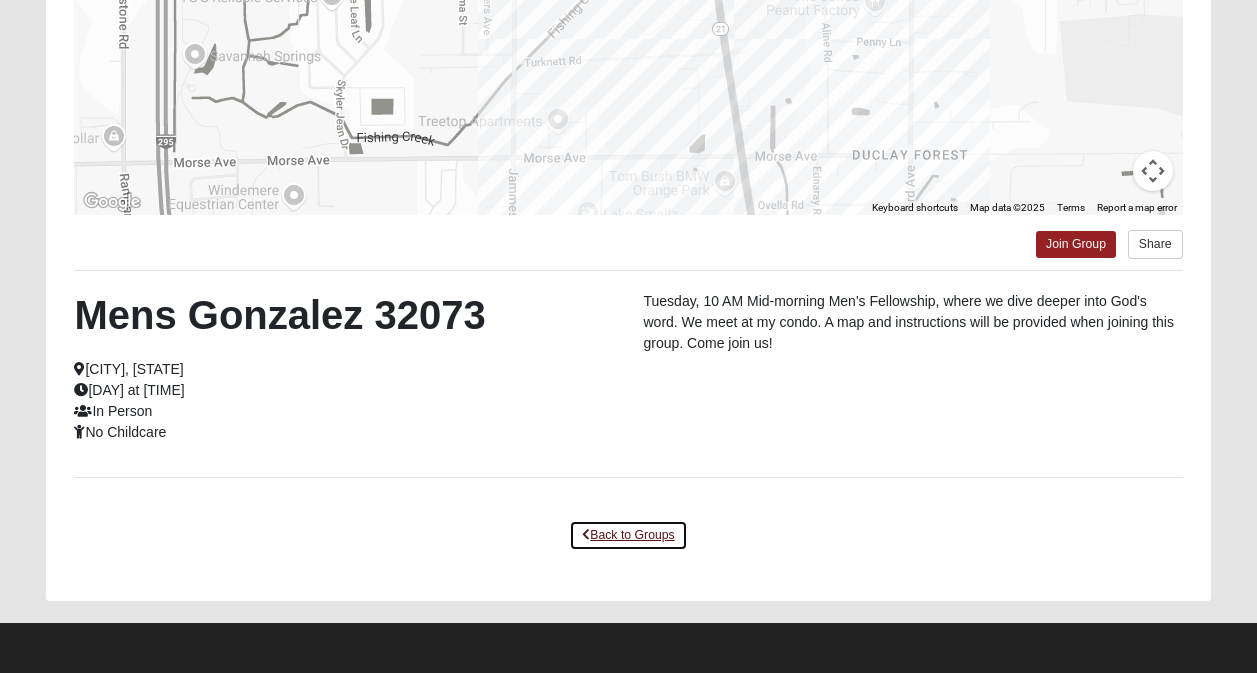 click on "Back to Groups" at bounding box center (628, 535) 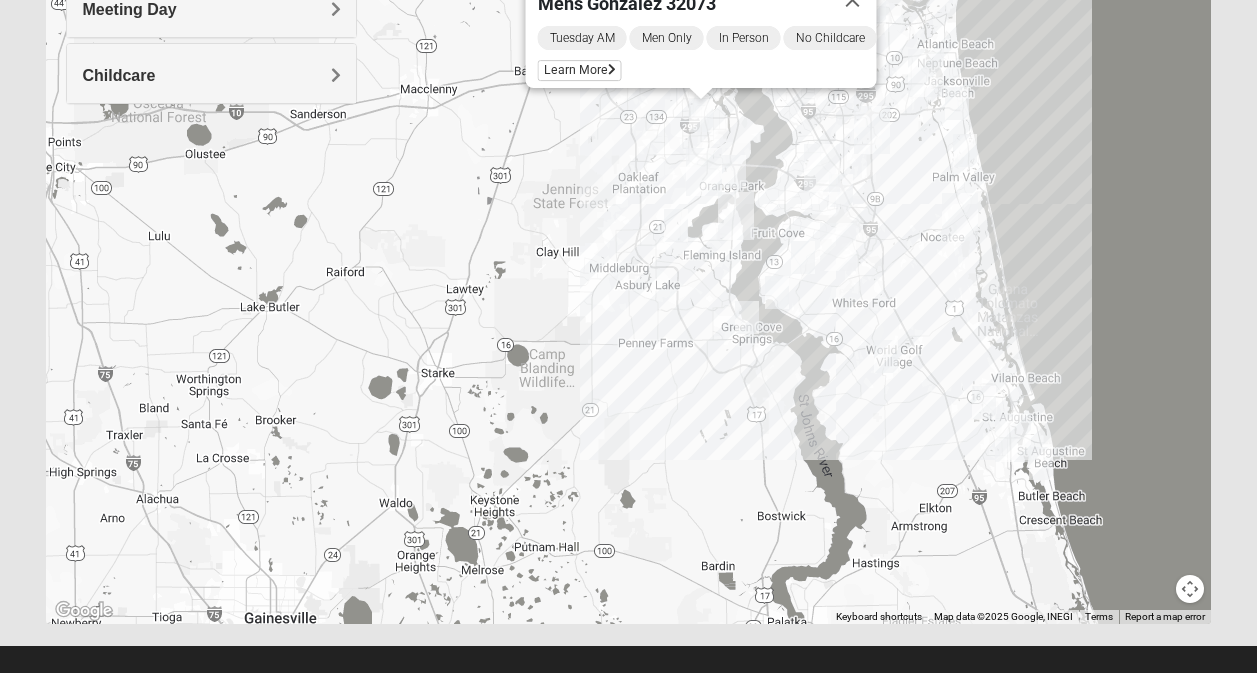 click at bounding box center [734, 171] 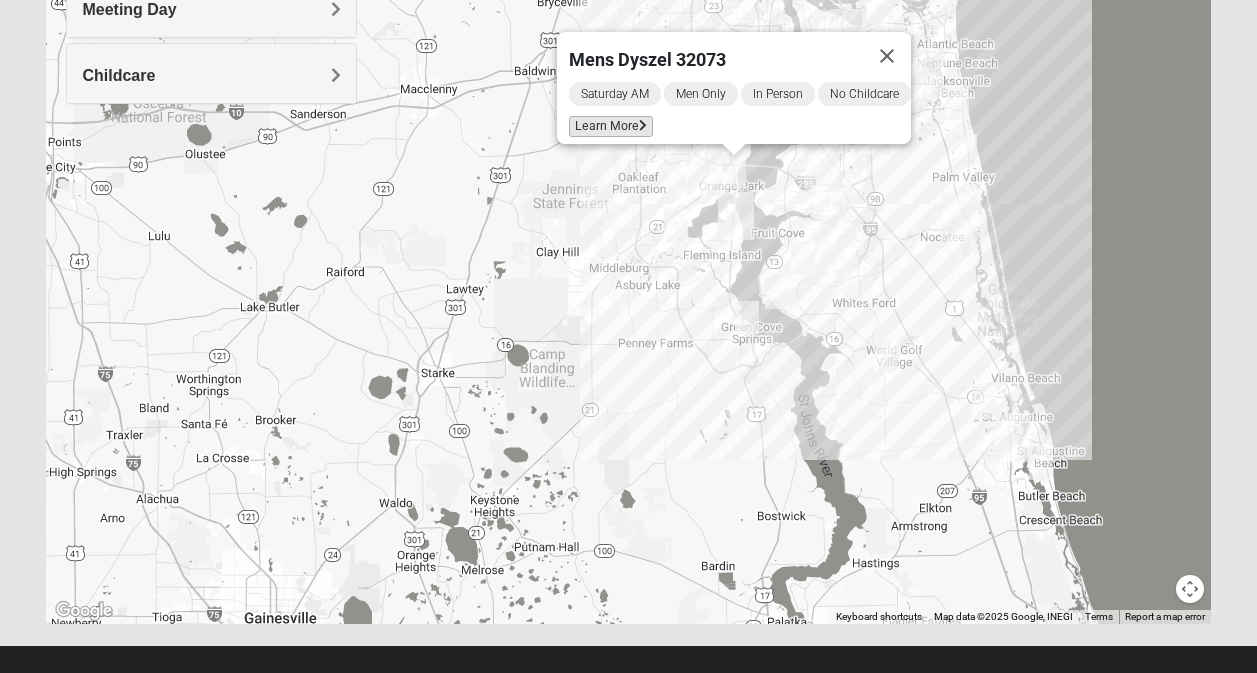 click at bounding box center (643, 126) 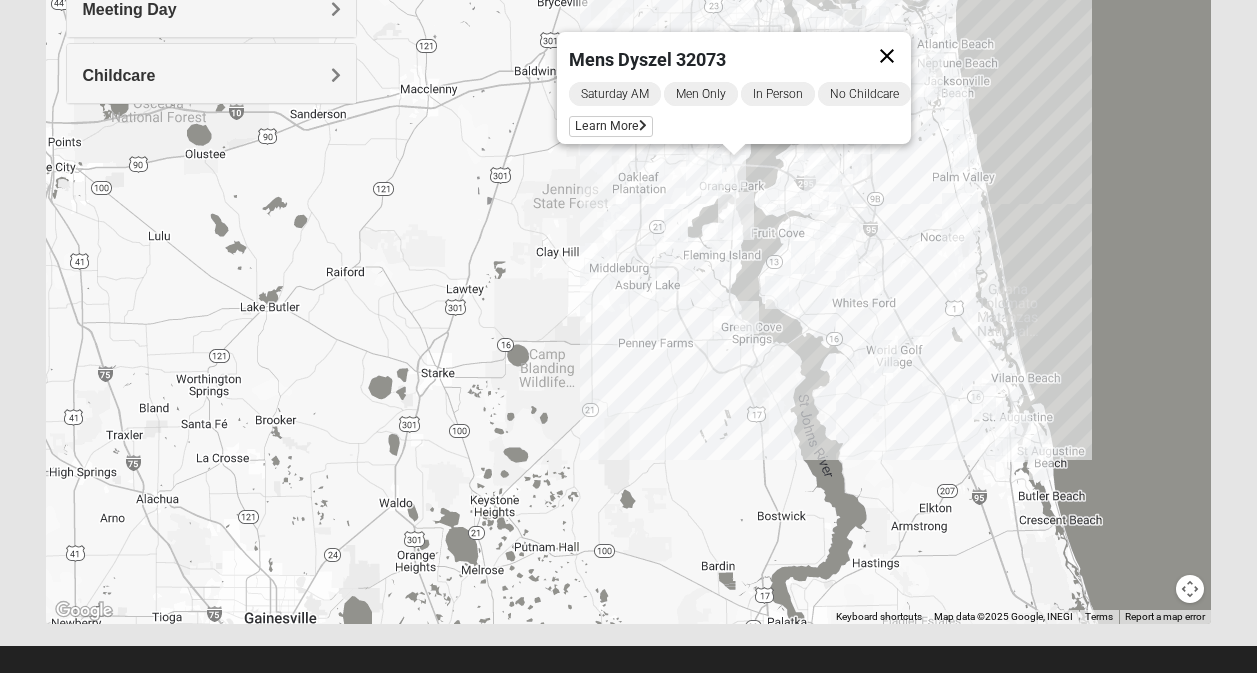 click at bounding box center (887, 56) 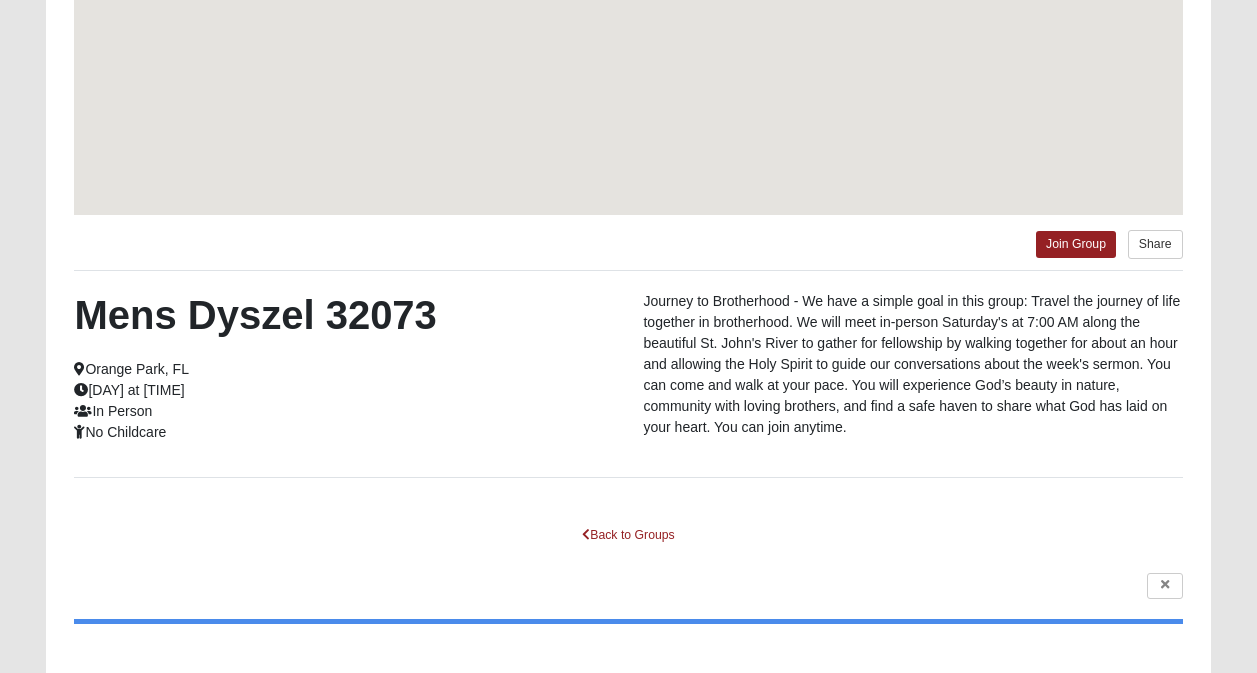 scroll, scrollTop: 2133, scrollLeft: 0, axis: vertical 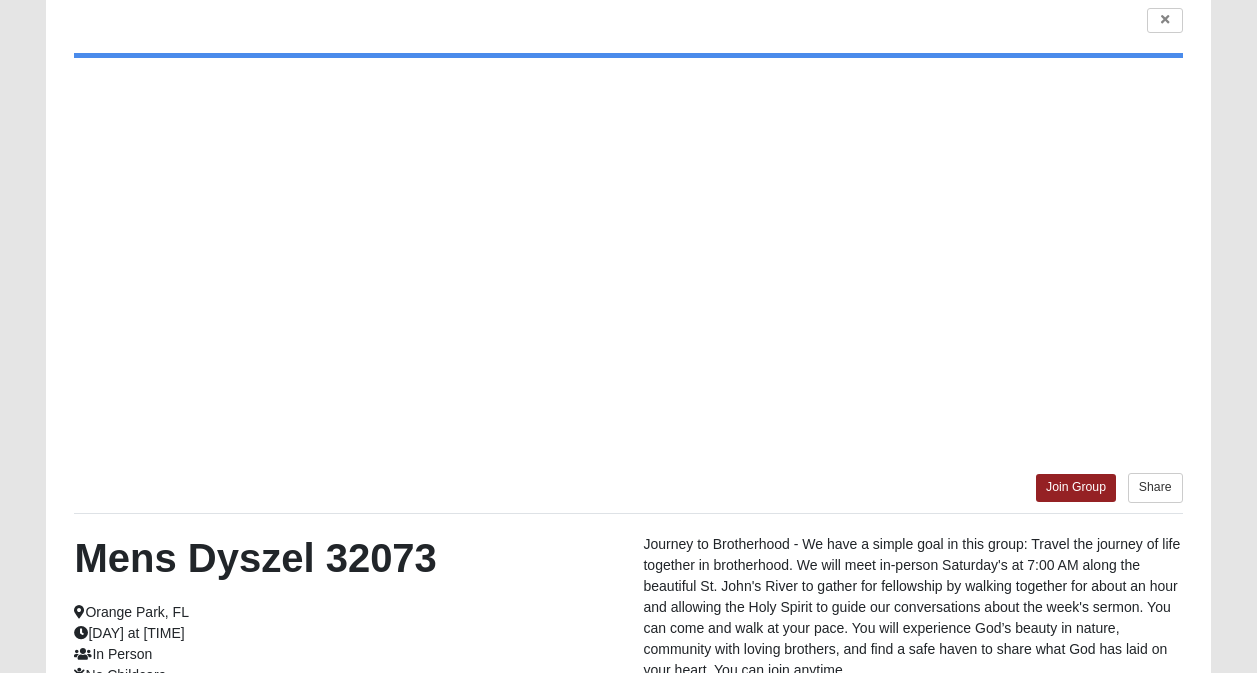 click at bounding box center [628, -1714] 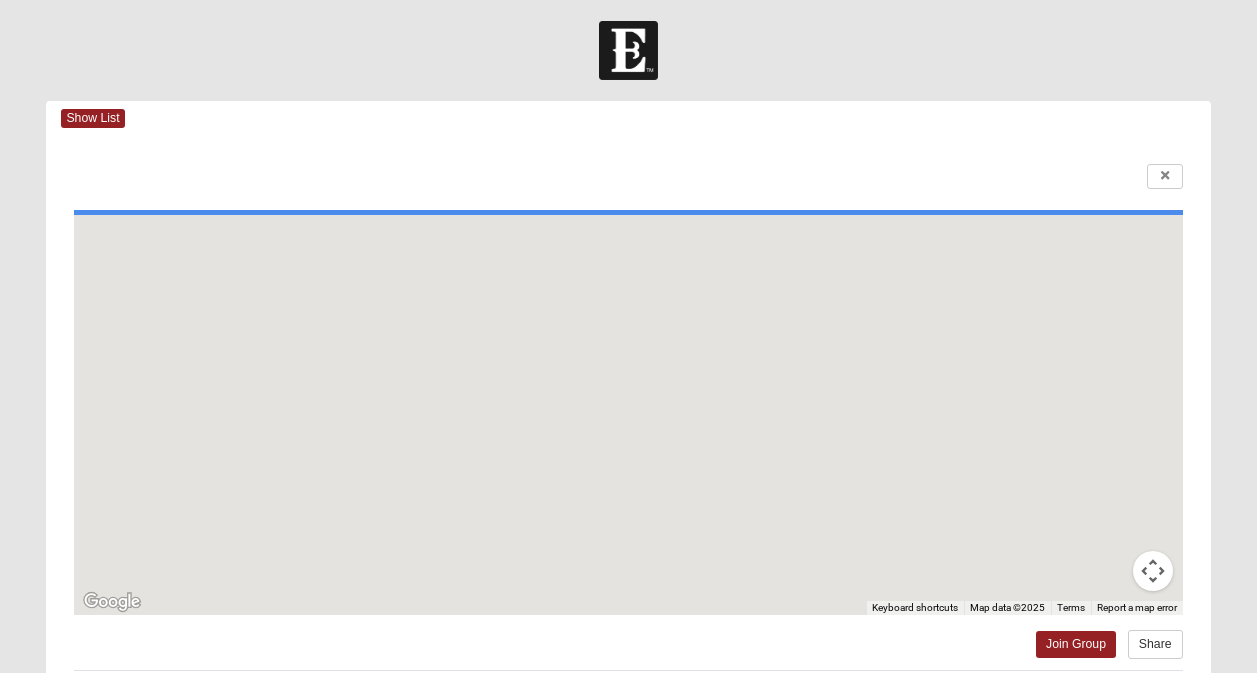 scroll, scrollTop: 0, scrollLeft: 0, axis: both 